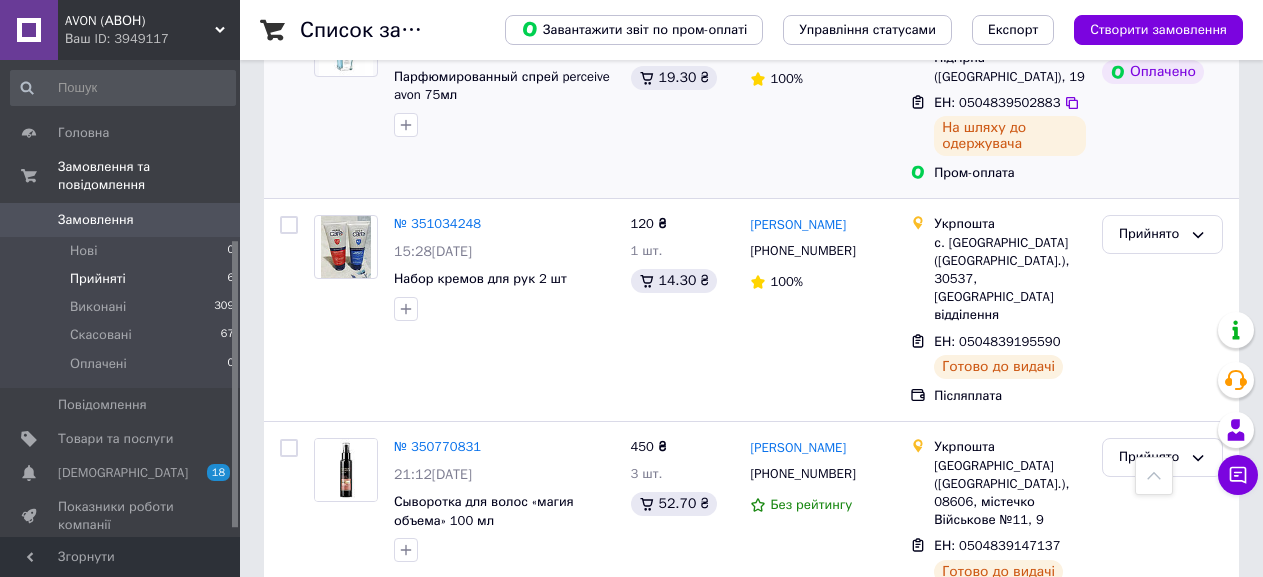 scroll, scrollTop: 700, scrollLeft: 0, axis: vertical 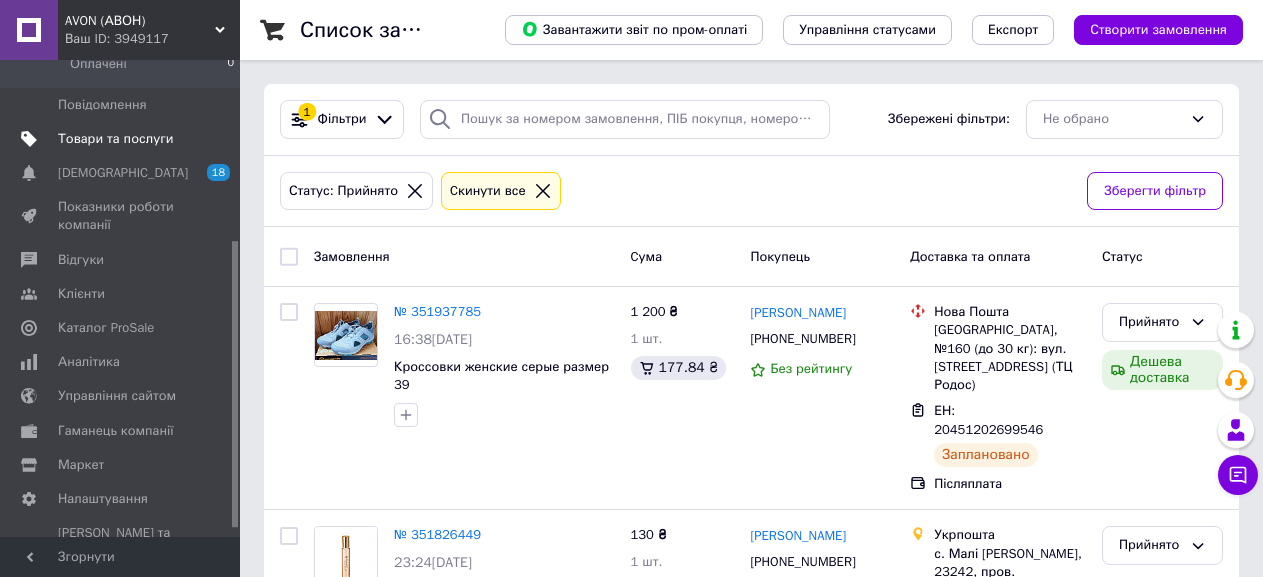 click on "Товари та послуги" at bounding box center (115, 139) 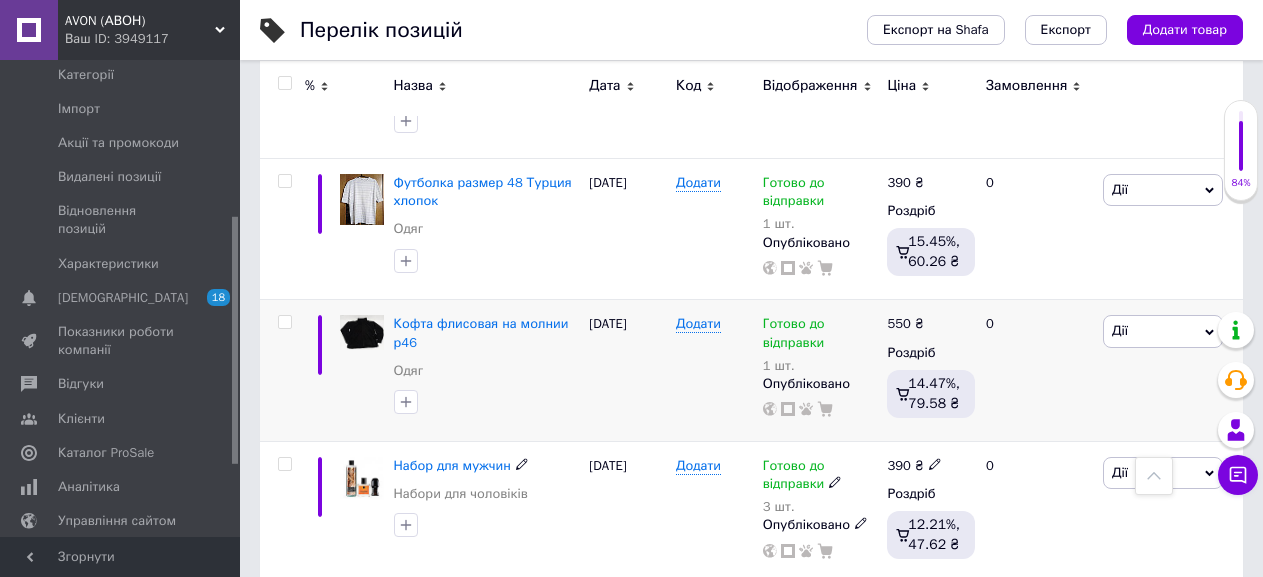 scroll, scrollTop: 2100, scrollLeft: 0, axis: vertical 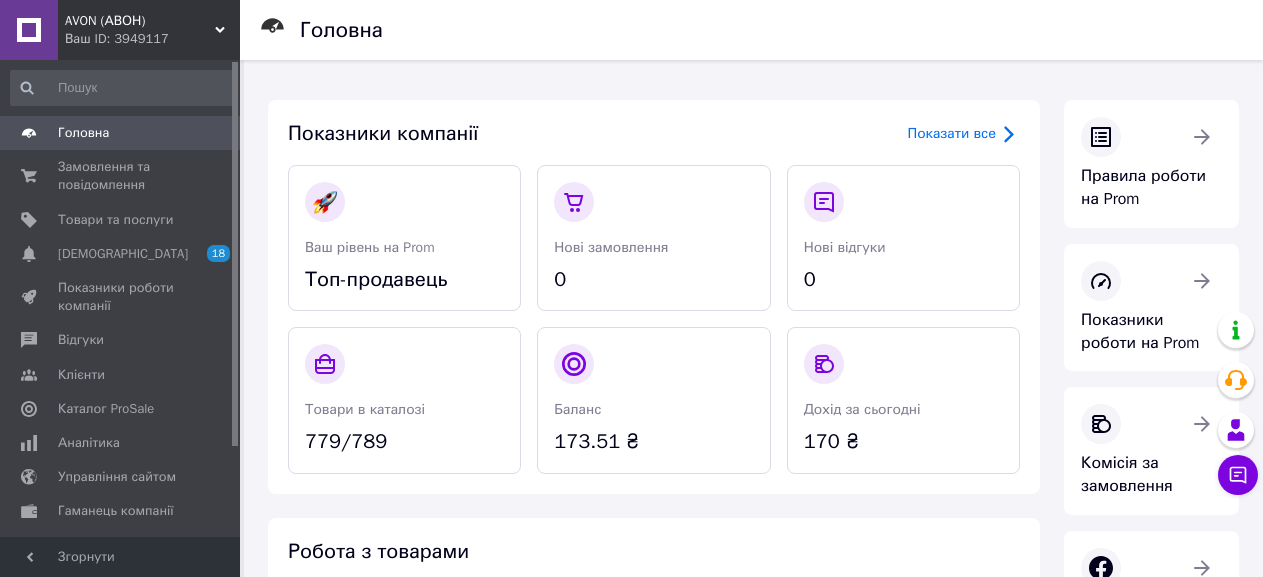click on "Головна" at bounding box center [121, 133] 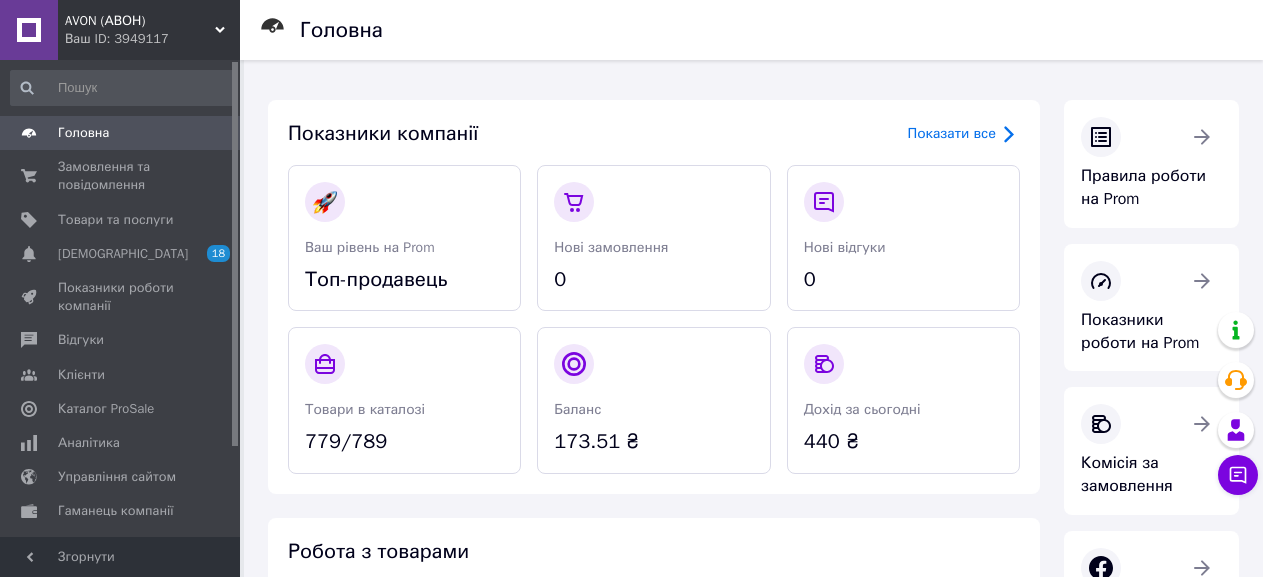 click on "Головна" at bounding box center [83, 133] 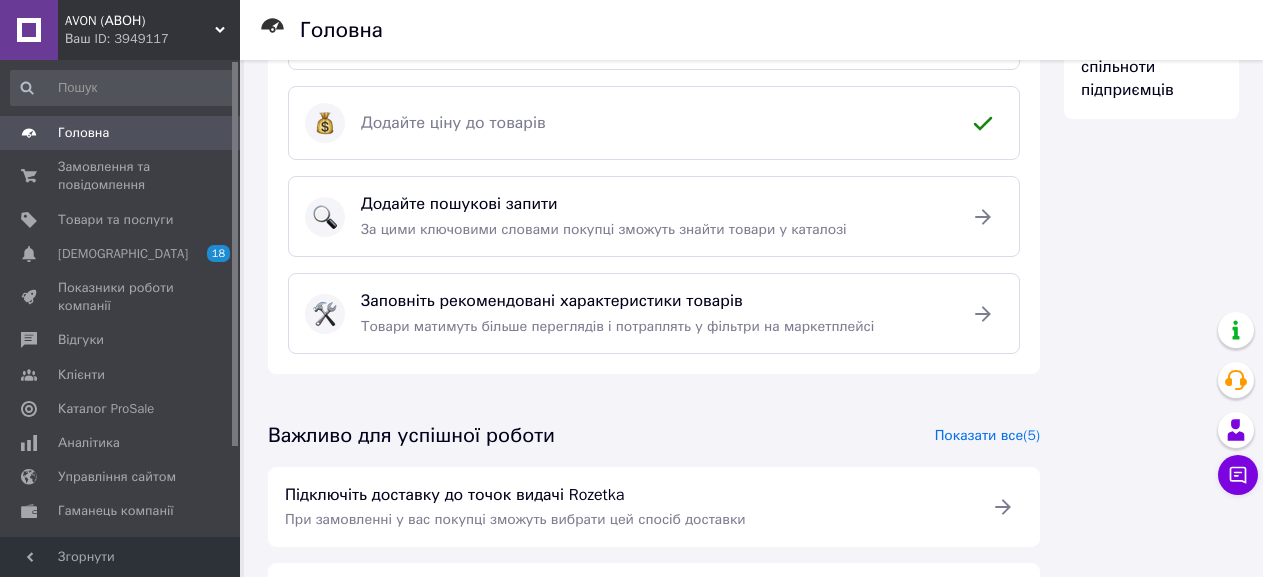 scroll, scrollTop: 600, scrollLeft: 0, axis: vertical 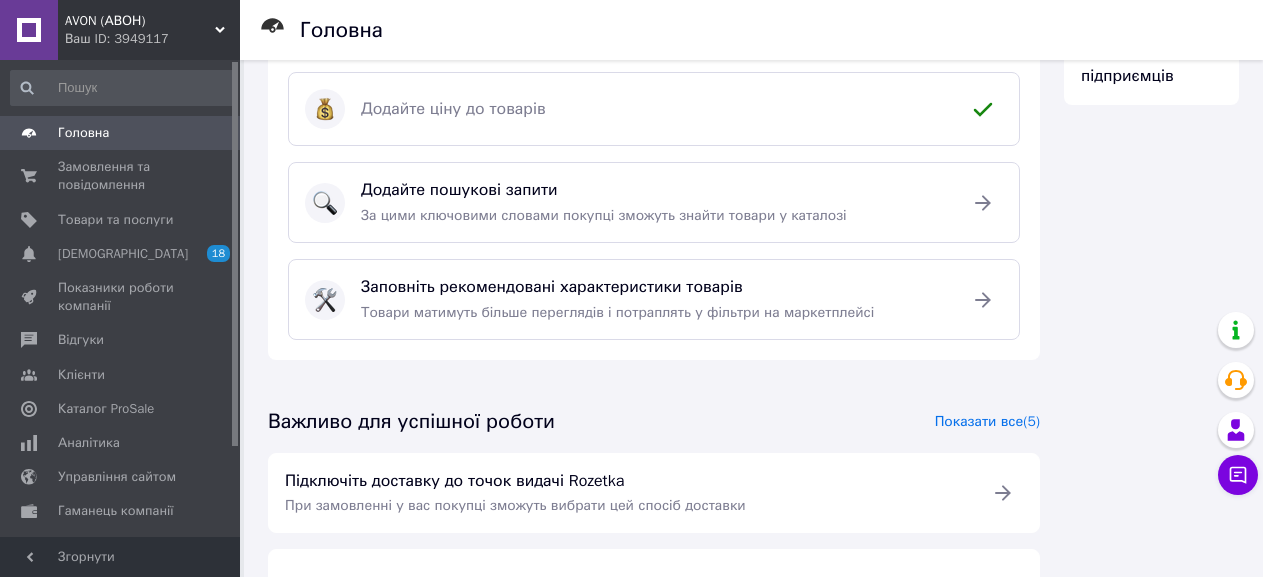 click on "Головна" at bounding box center (83, 133) 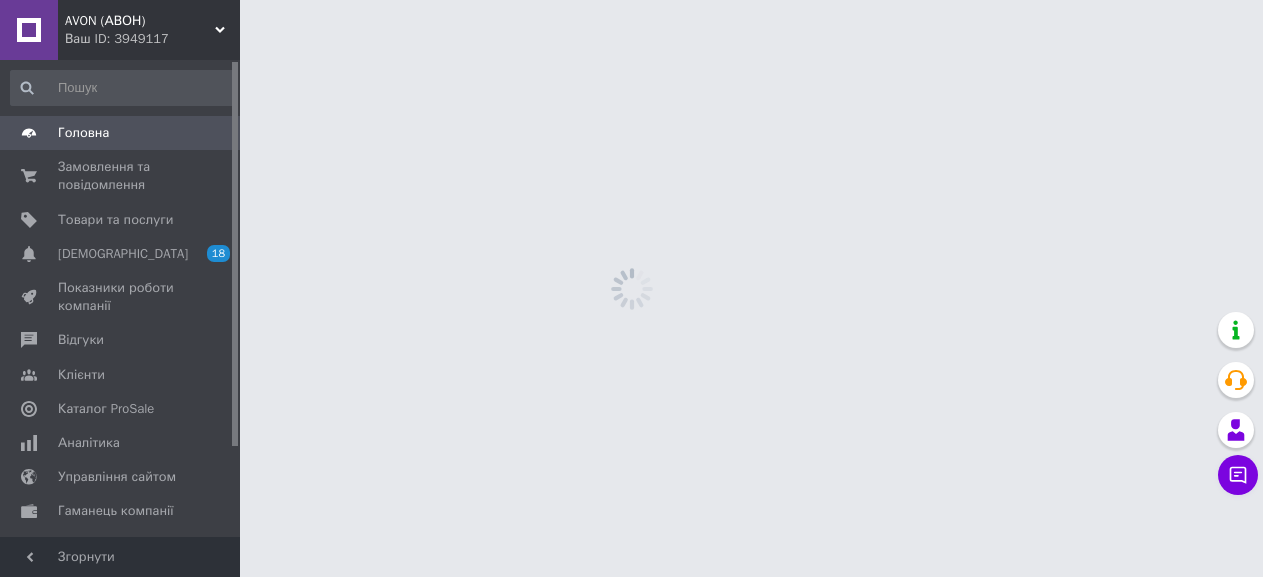 scroll, scrollTop: 0, scrollLeft: 0, axis: both 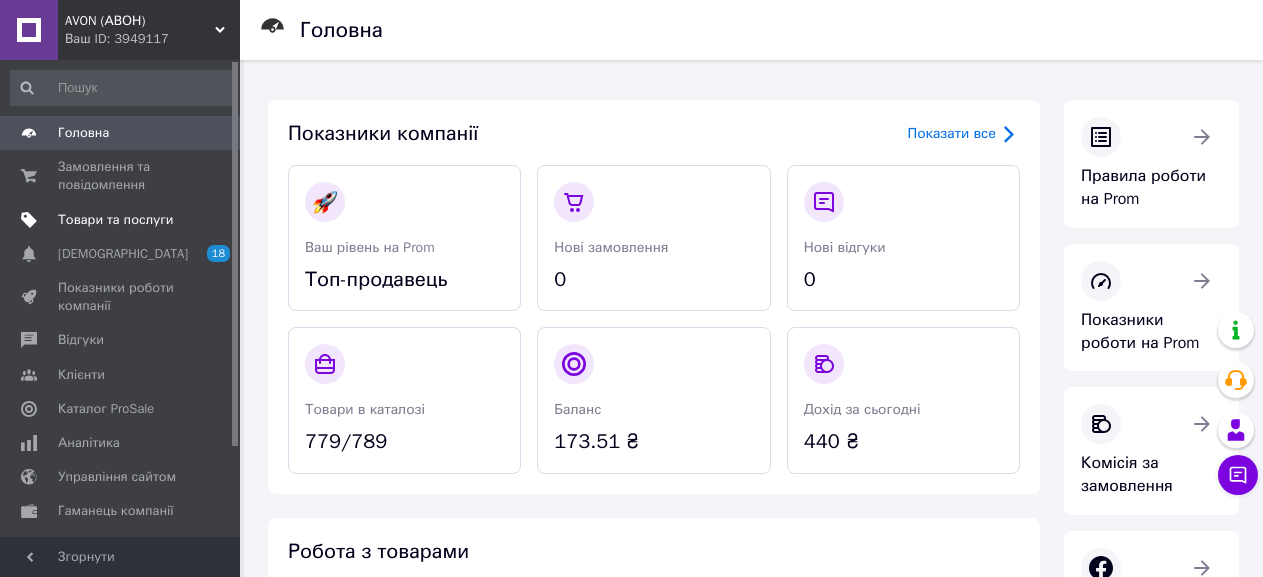 click on "Товари та послуги" at bounding box center (115, 220) 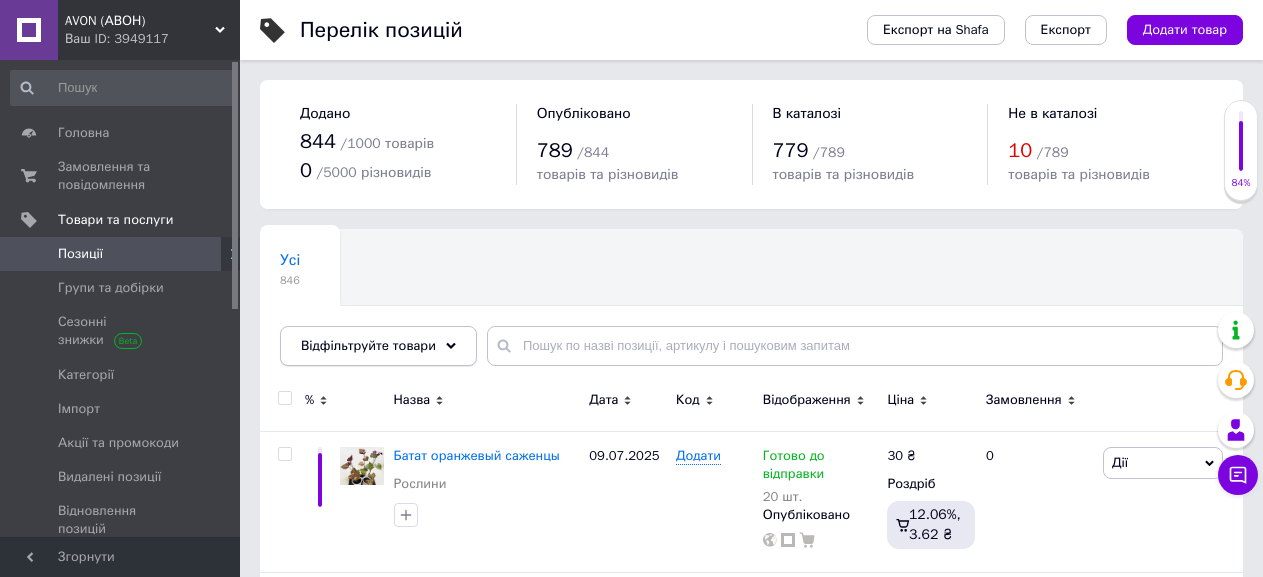 click 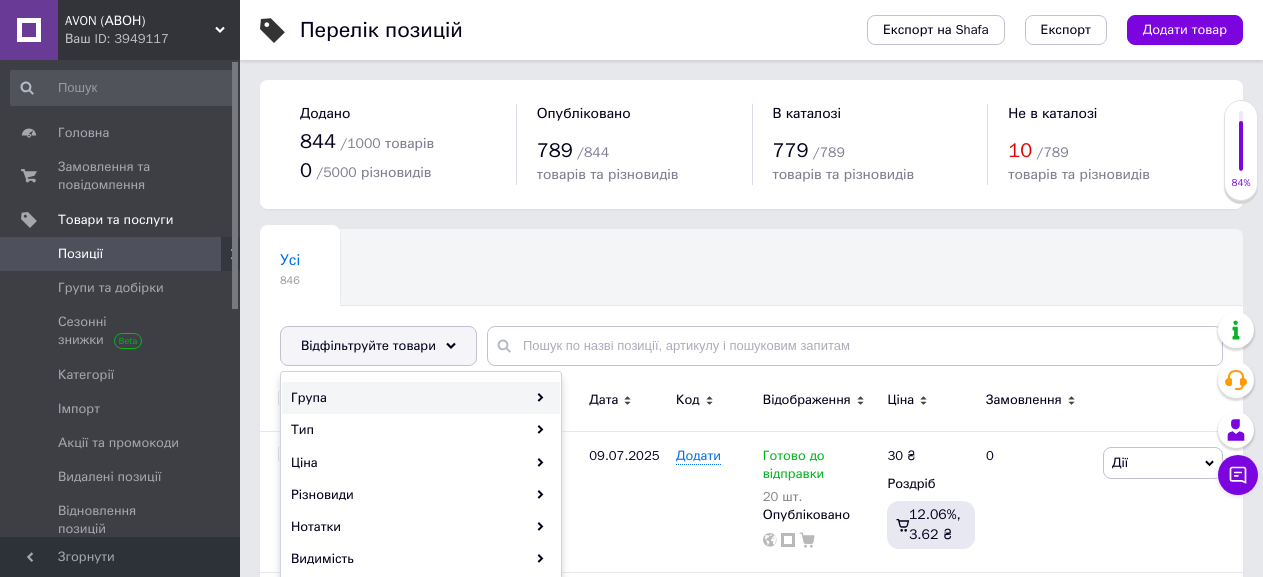 click on "Група" at bounding box center (421, 398) 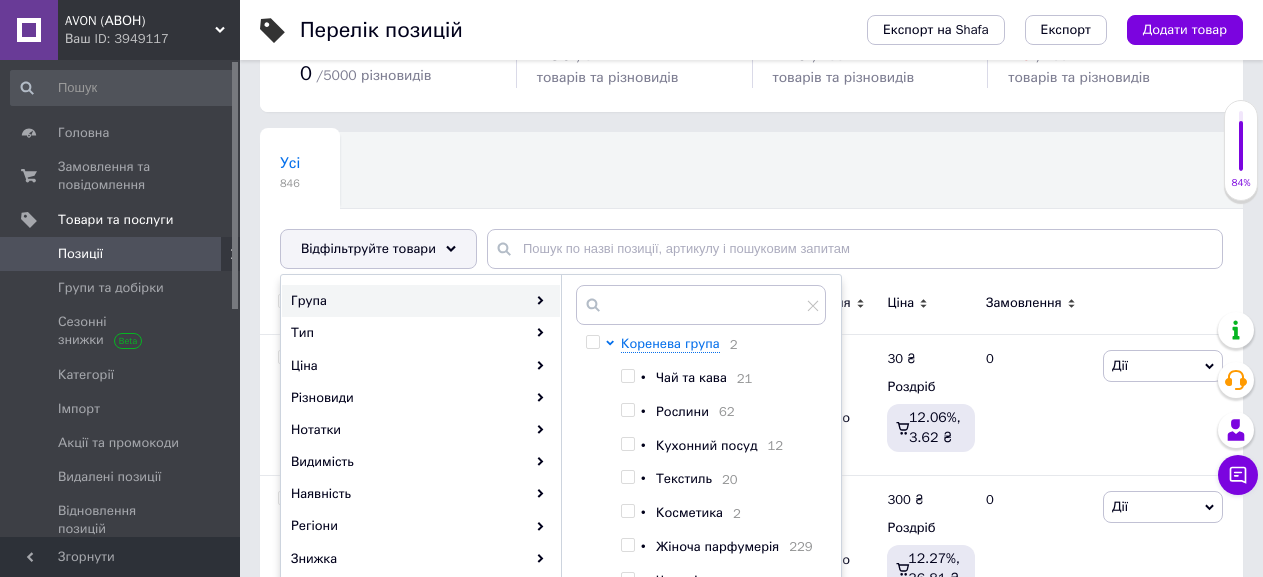 scroll, scrollTop: 200, scrollLeft: 0, axis: vertical 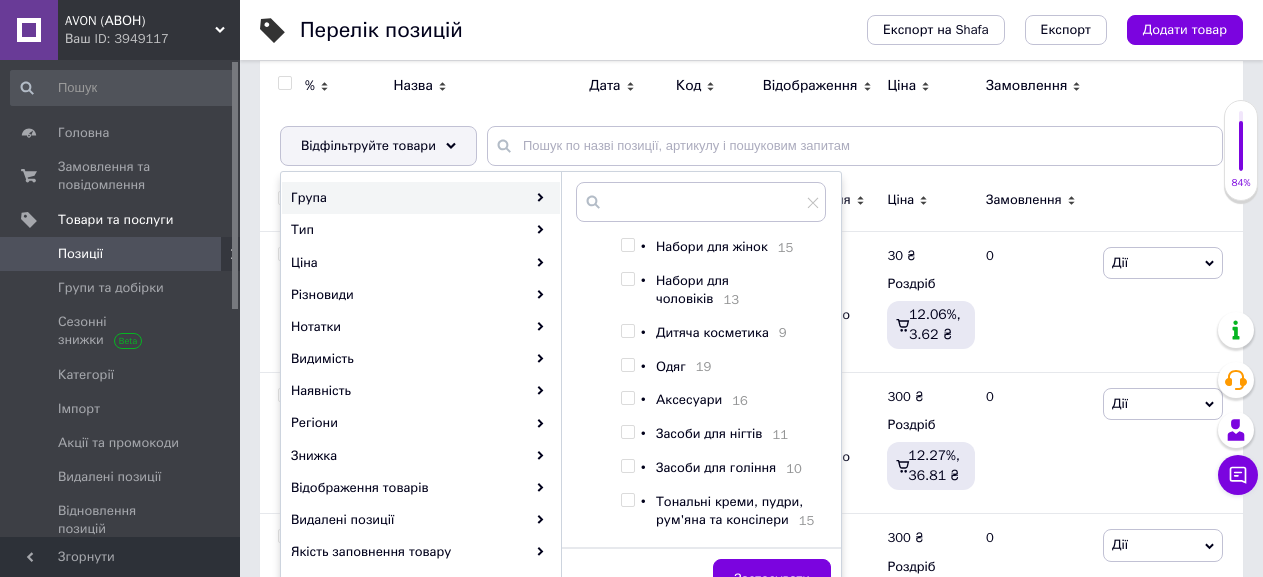 click on "Одяг" at bounding box center [671, 366] 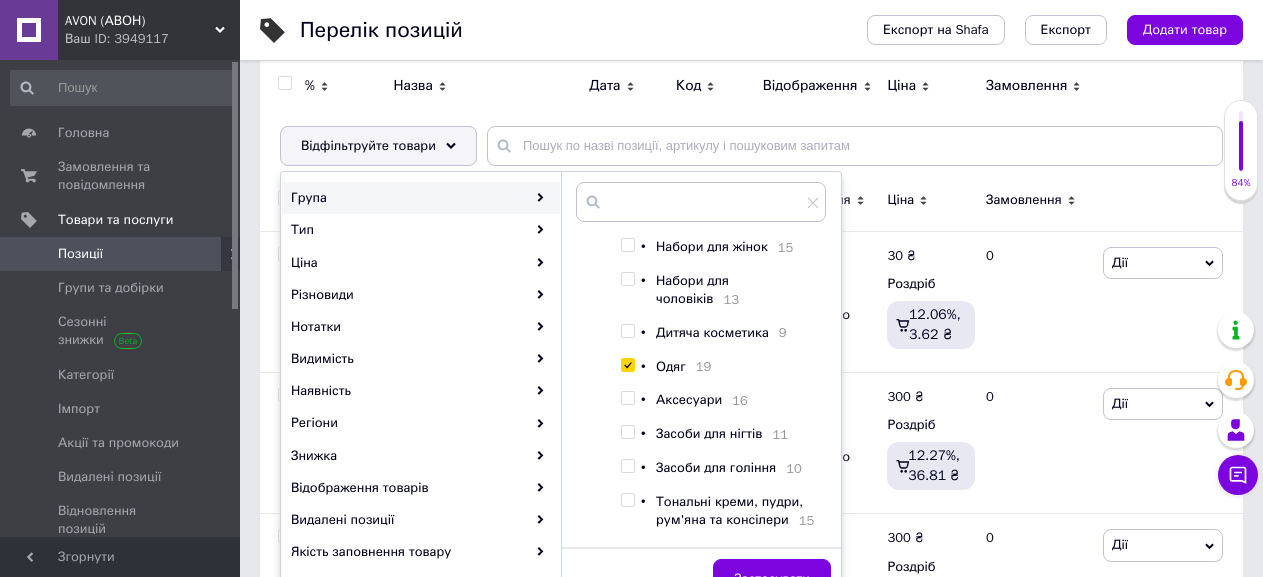 checkbox on "true" 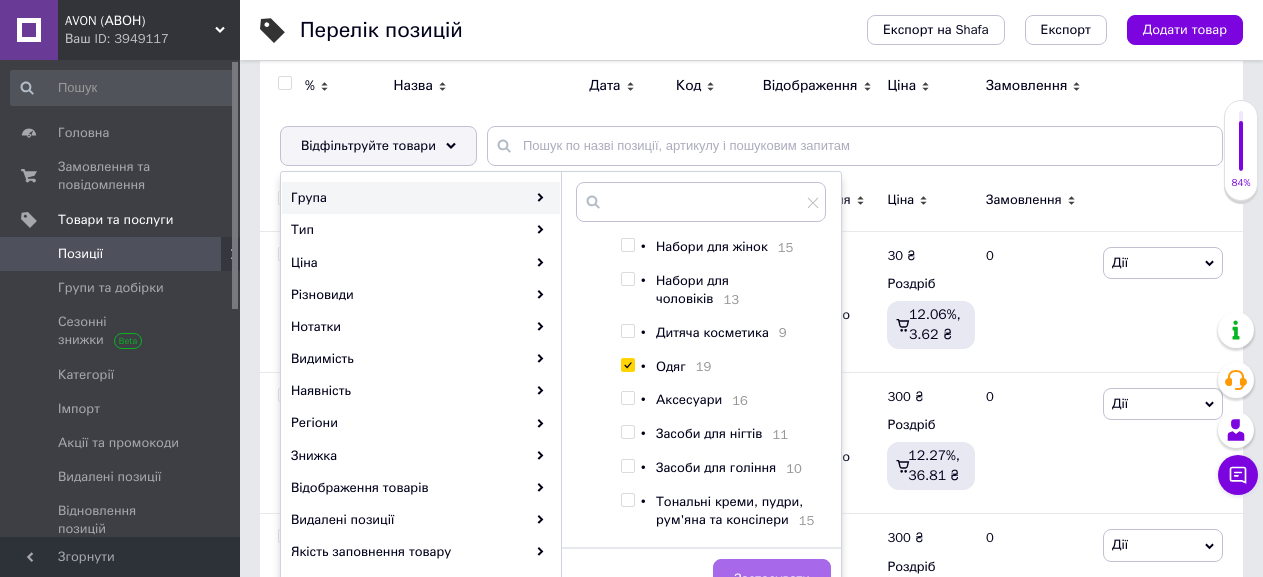 click on "Застосувати" at bounding box center (772, 579) 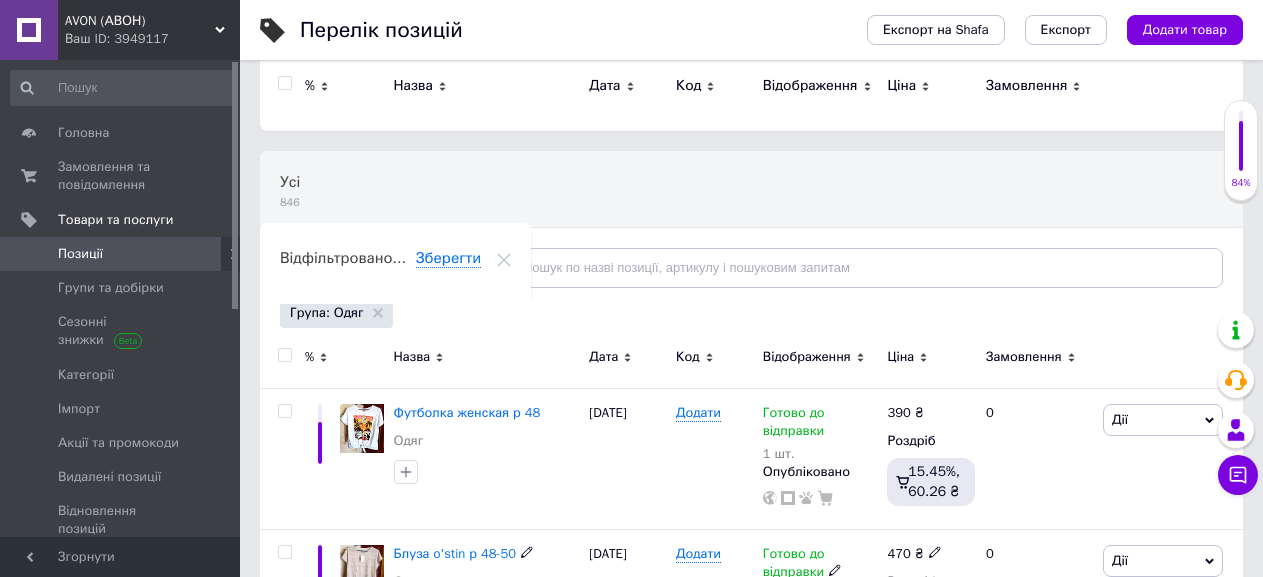scroll, scrollTop: 0, scrollLeft: 0, axis: both 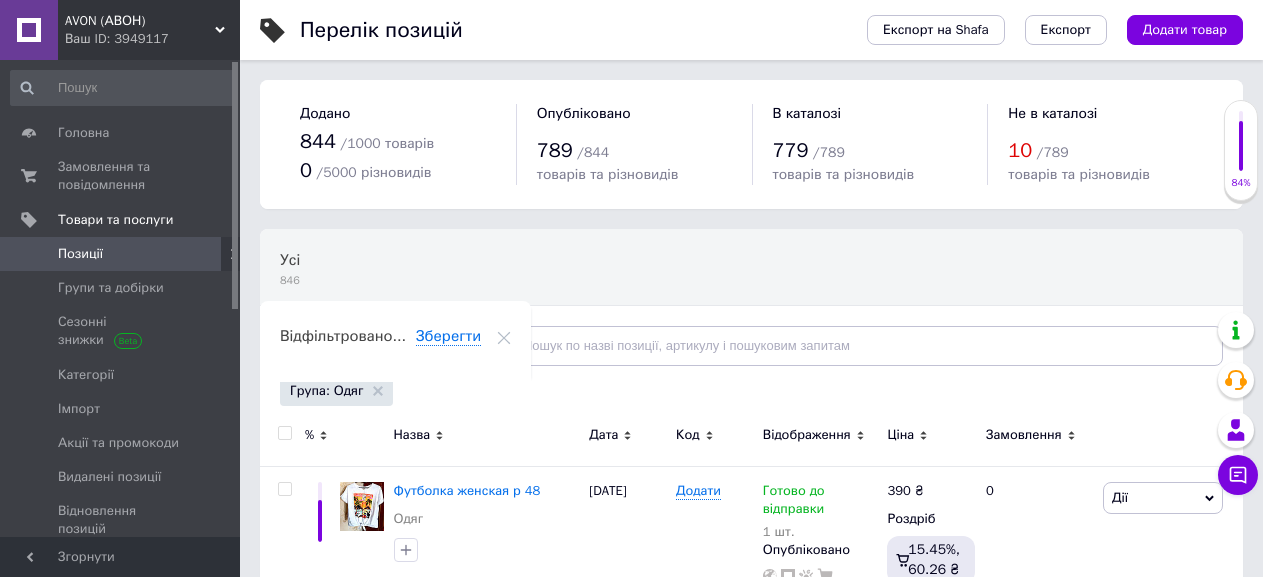 click on "Позиції" at bounding box center [80, 254] 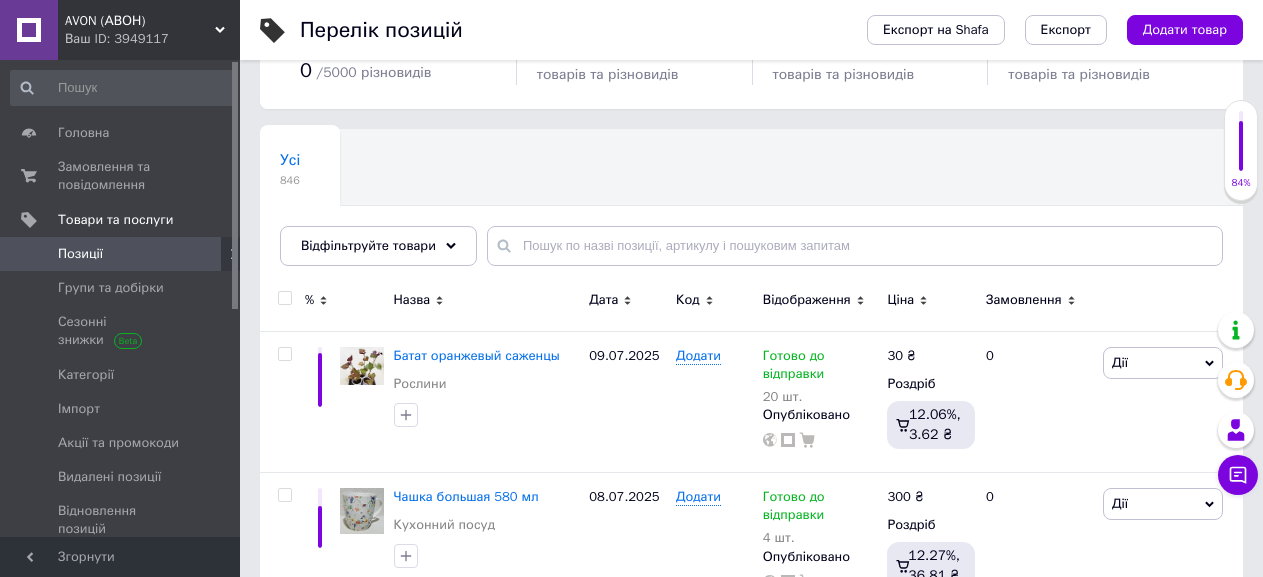 scroll, scrollTop: 0, scrollLeft: 0, axis: both 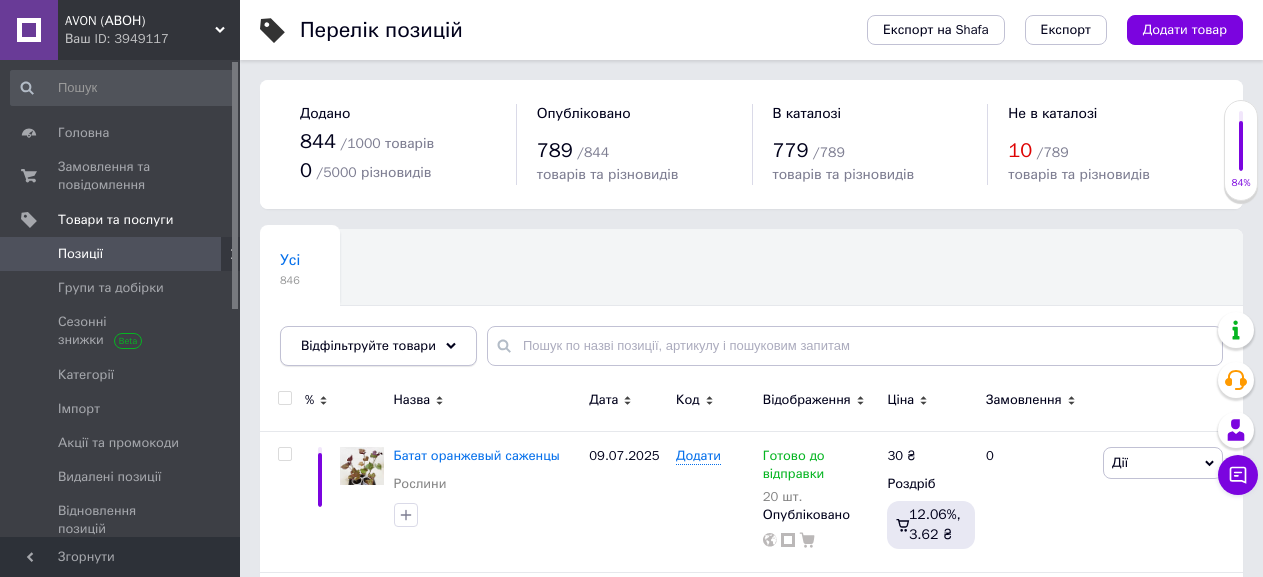click on "Відфільтруйте товари" at bounding box center (378, 346) 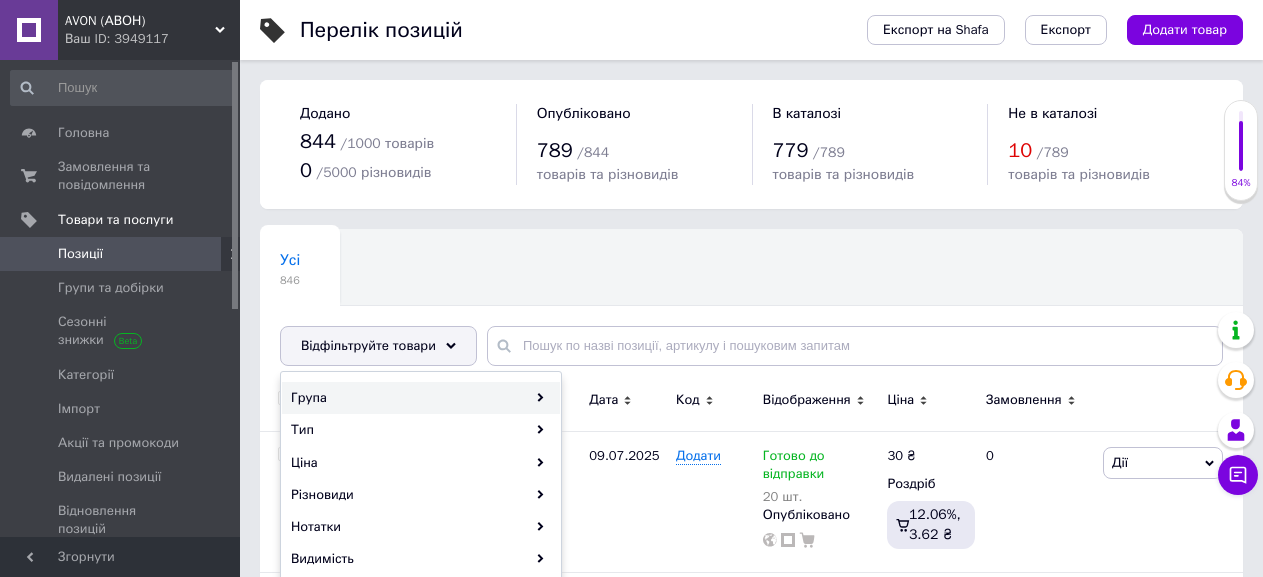 click on "Група" at bounding box center (421, 398) 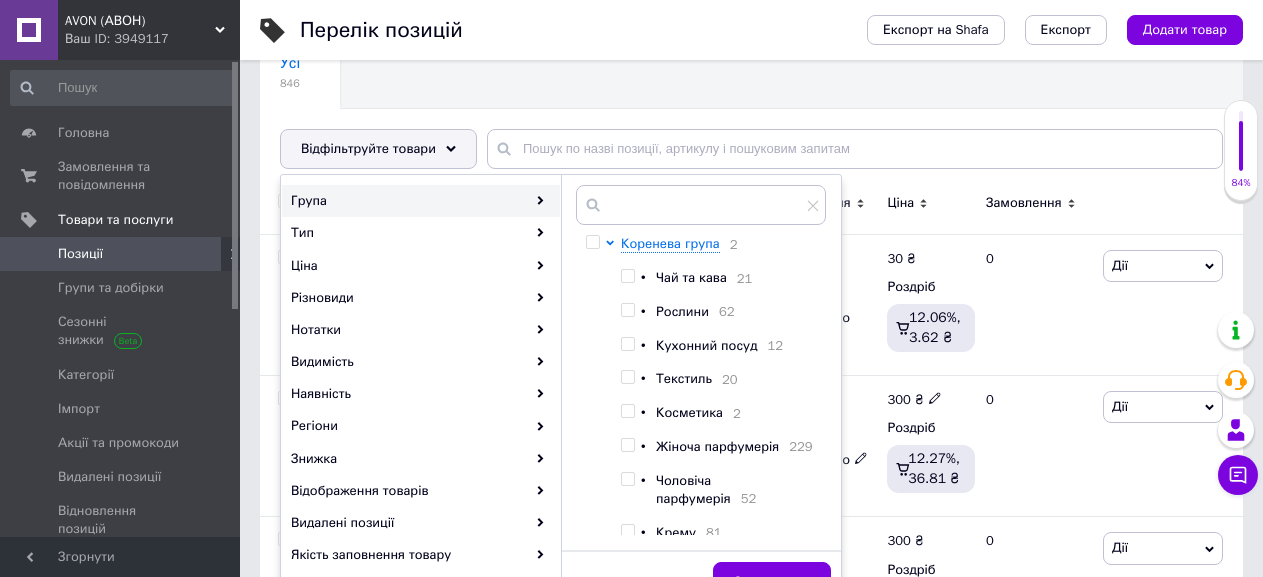 scroll, scrollTop: 200, scrollLeft: 0, axis: vertical 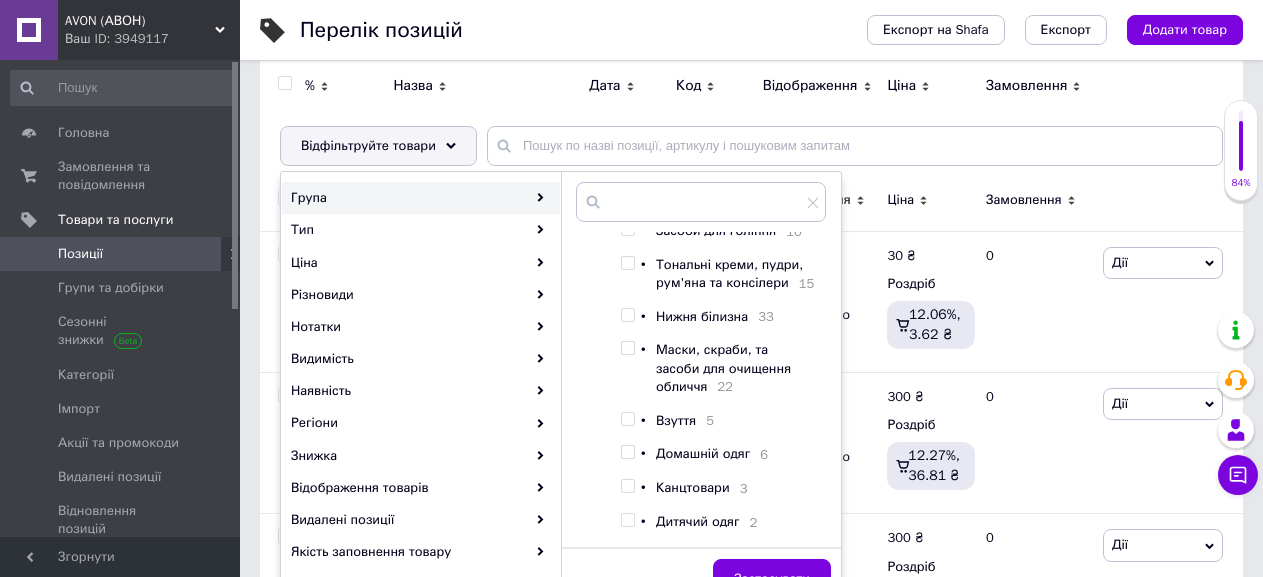 click on "Взуття" at bounding box center [676, 420] 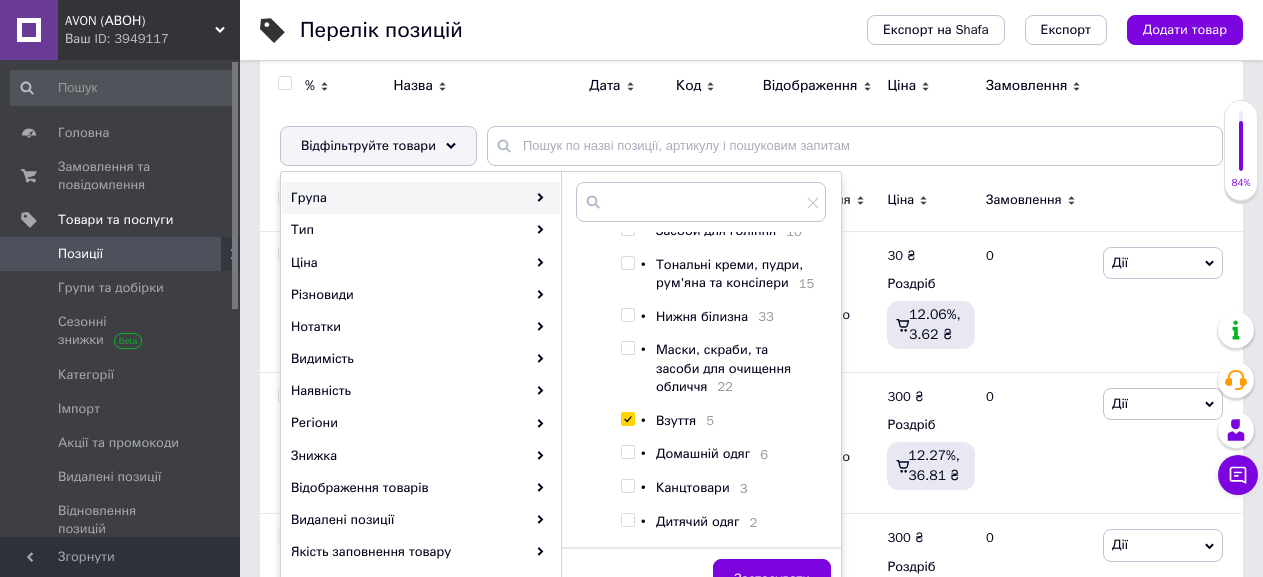 checkbox on "true" 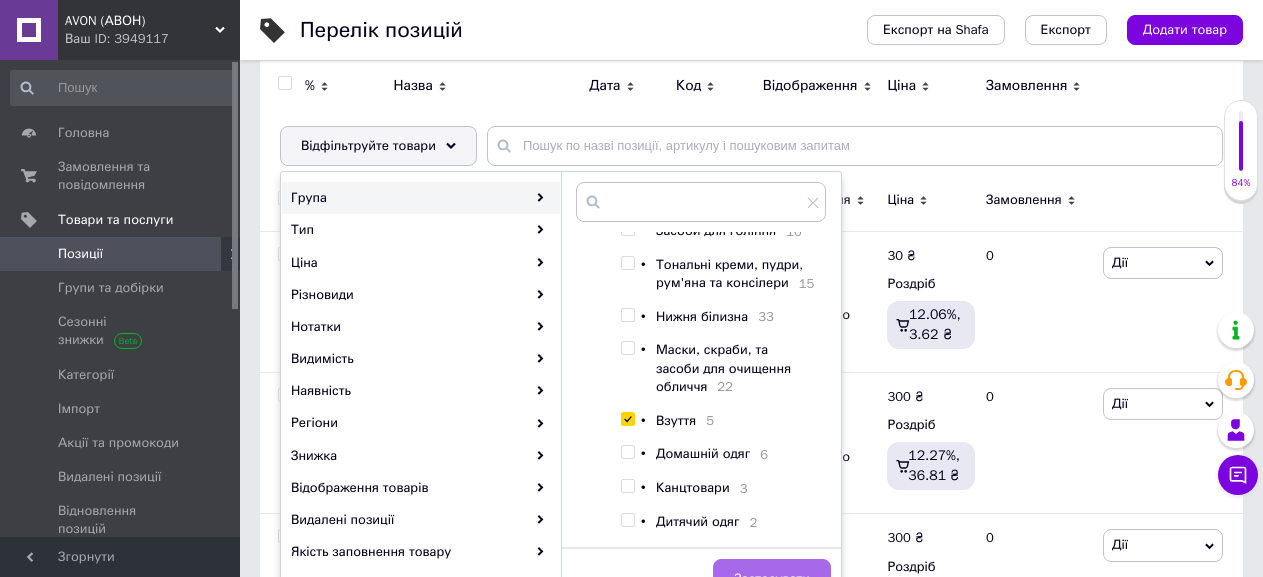 click on "Застосувати" at bounding box center (772, 579) 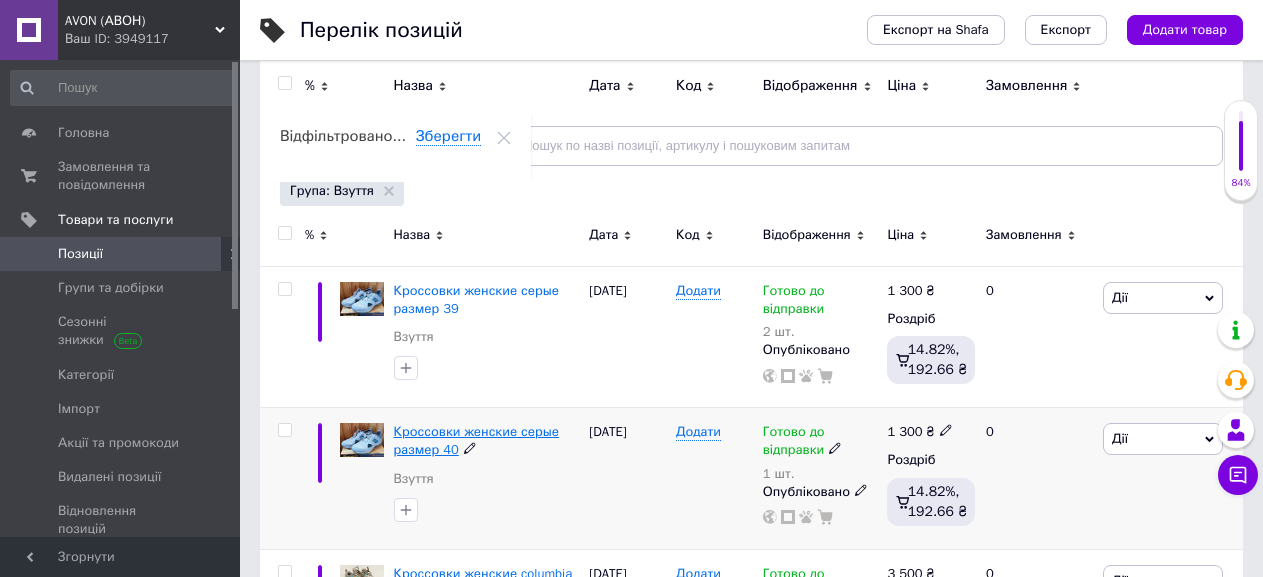 click on "Кроссовки женские серые размер 40" at bounding box center (476, 440) 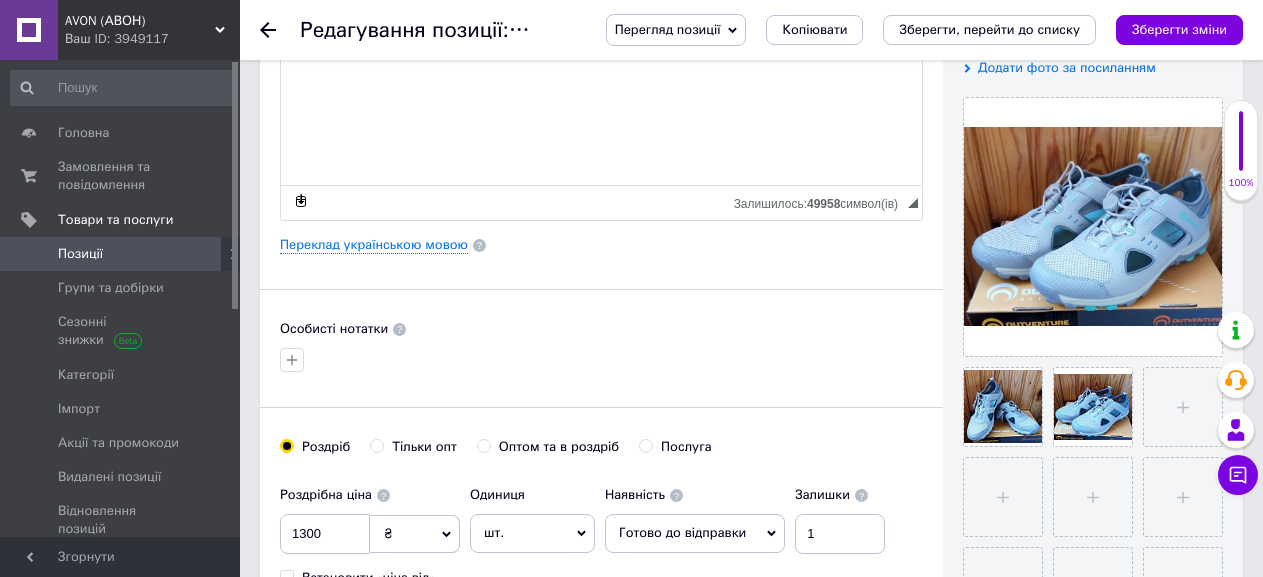 scroll, scrollTop: 700, scrollLeft: 0, axis: vertical 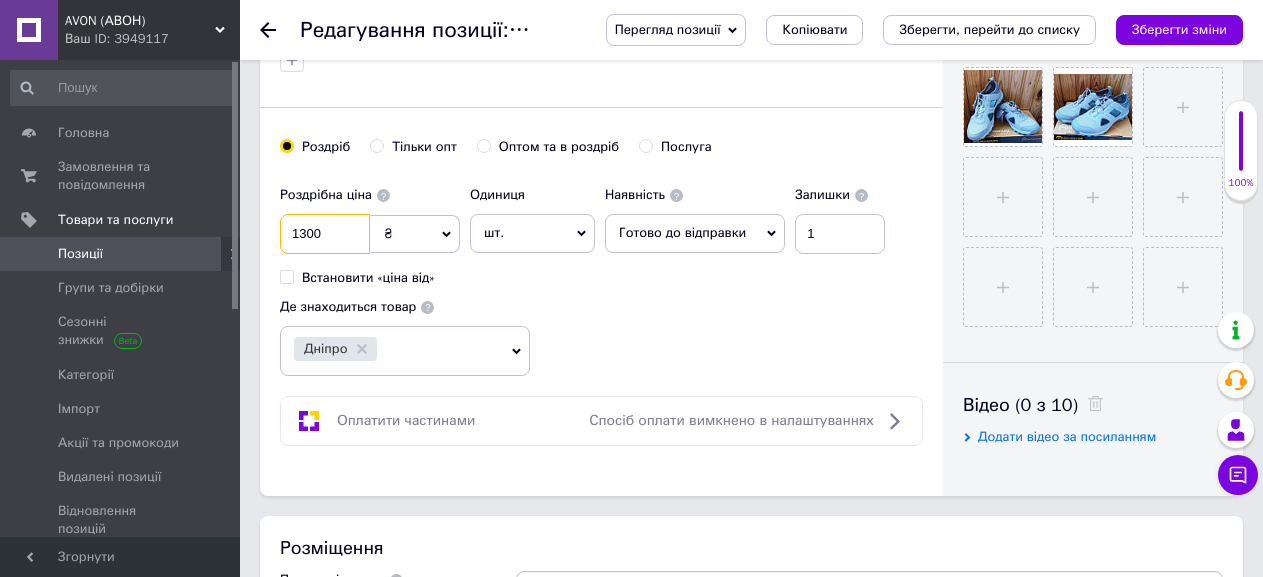 drag, startPoint x: 324, startPoint y: 235, endPoint x: 269, endPoint y: 228, distance: 55.443665 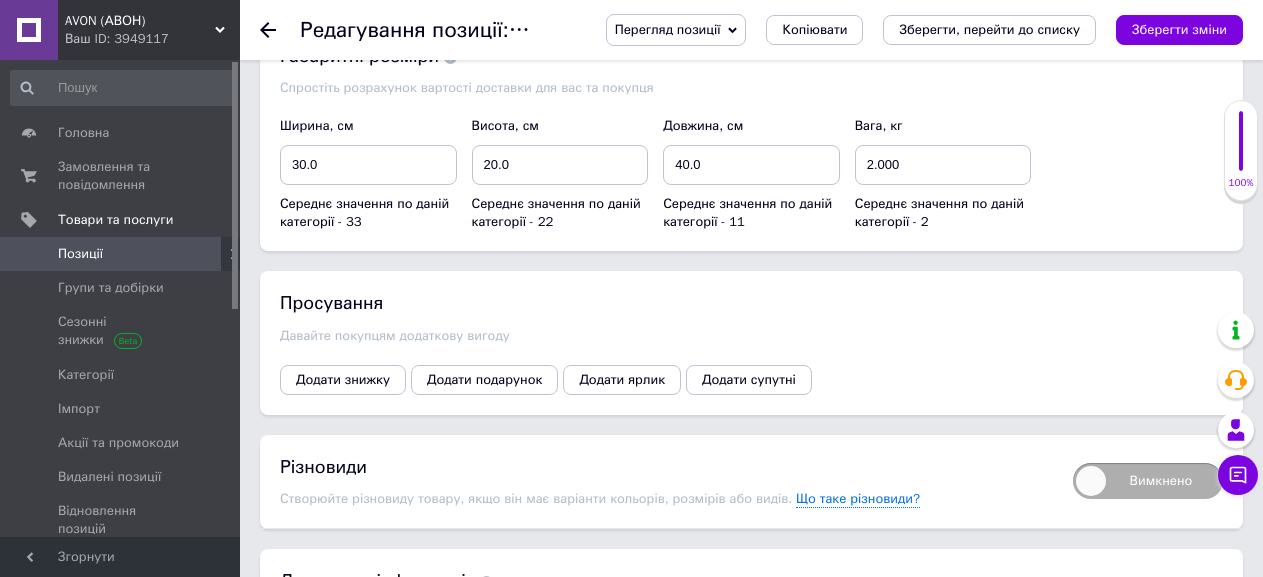 scroll, scrollTop: 2569, scrollLeft: 0, axis: vertical 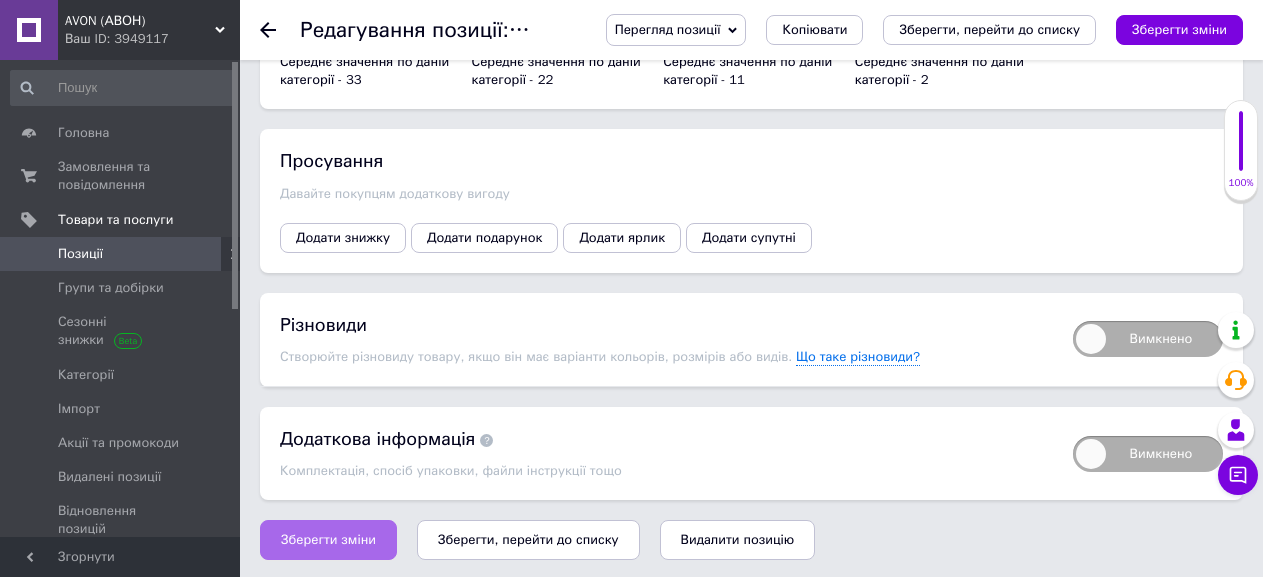 type on "1500" 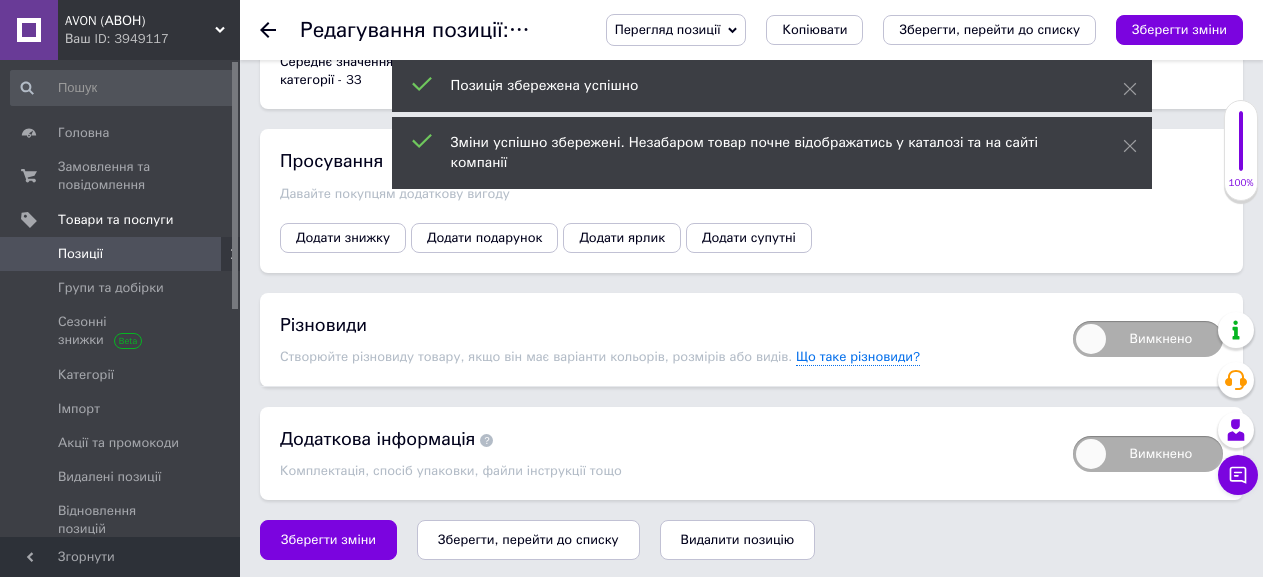 click 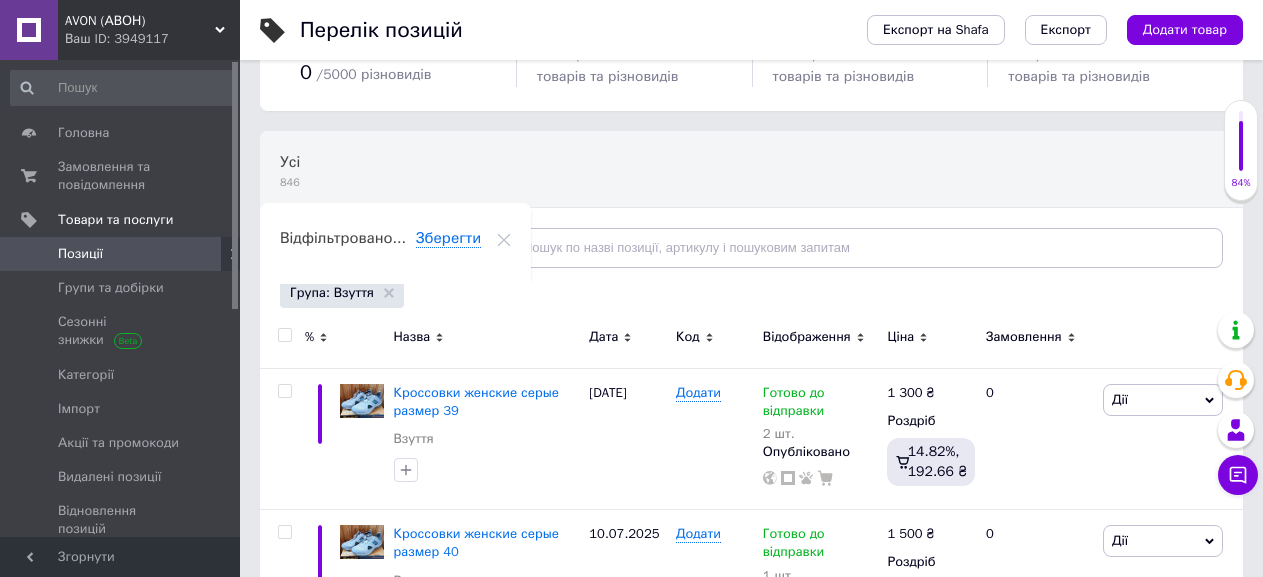 scroll, scrollTop: 300, scrollLeft: 0, axis: vertical 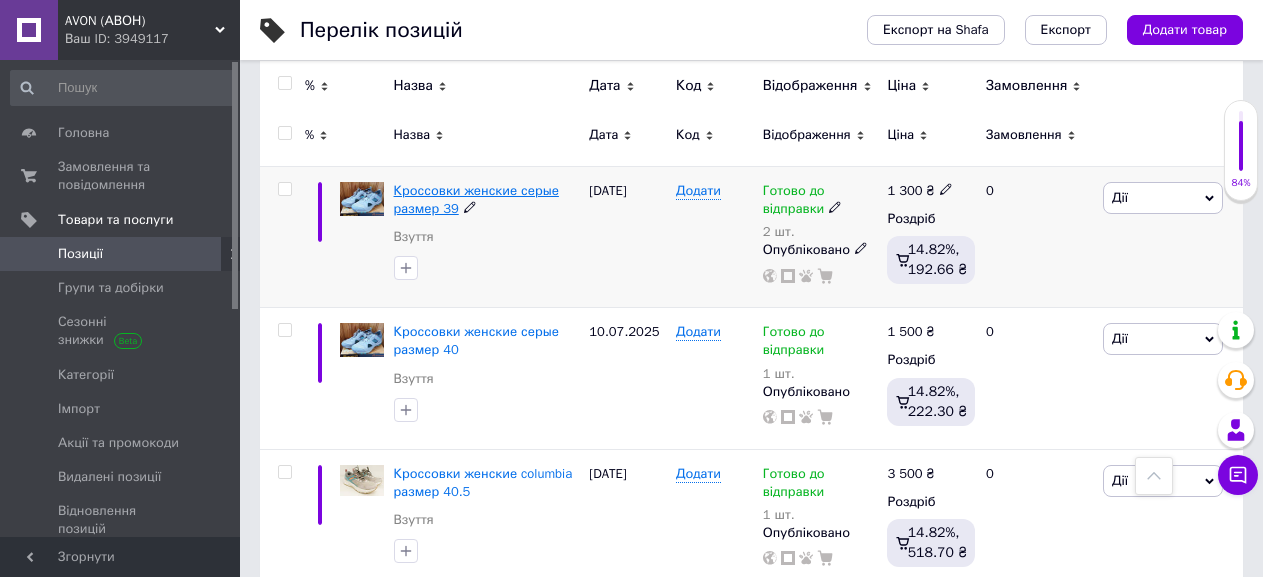 click on "Кроссовки женские серые размер 39" at bounding box center [476, 199] 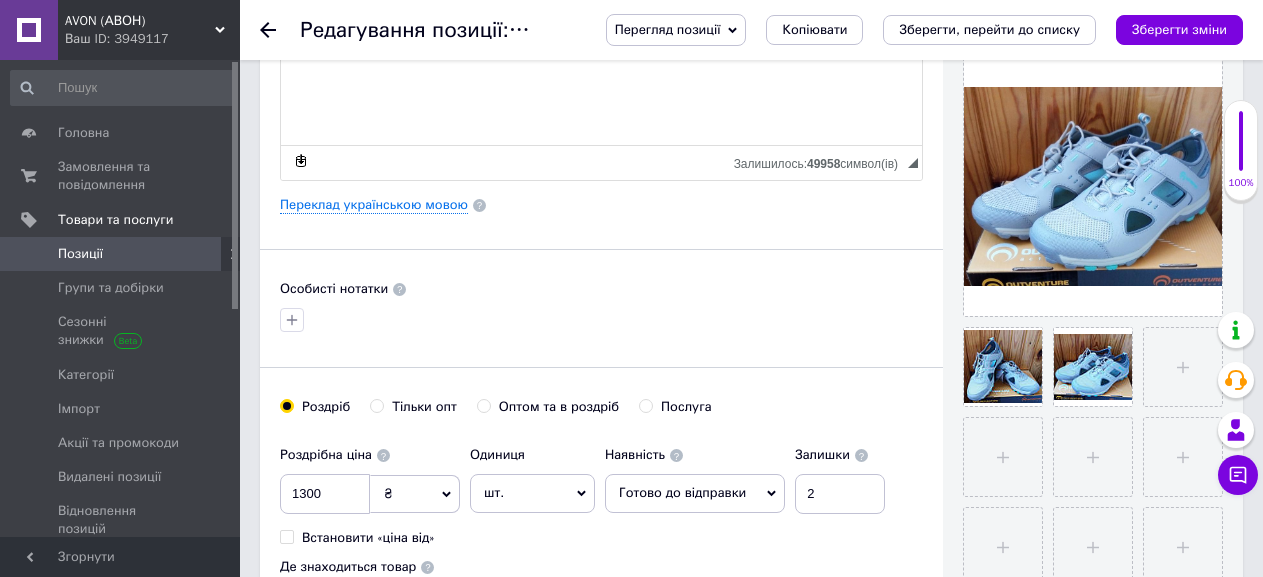scroll, scrollTop: 500, scrollLeft: 0, axis: vertical 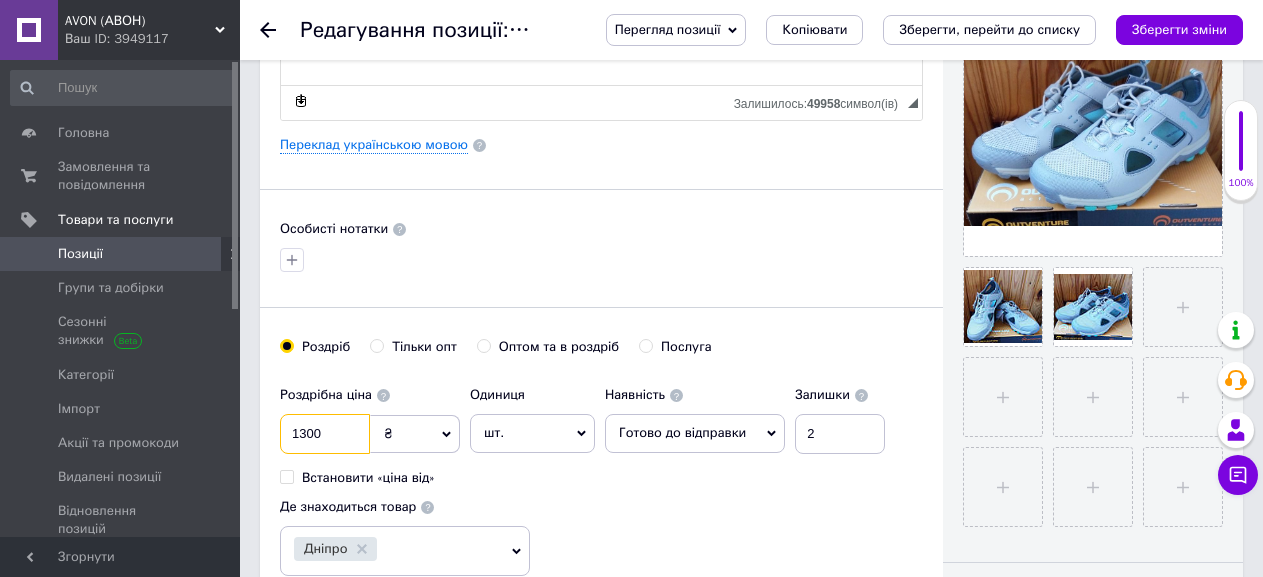 drag, startPoint x: 338, startPoint y: 432, endPoint x: 247, endPoint y: 417, distance: 92.22798 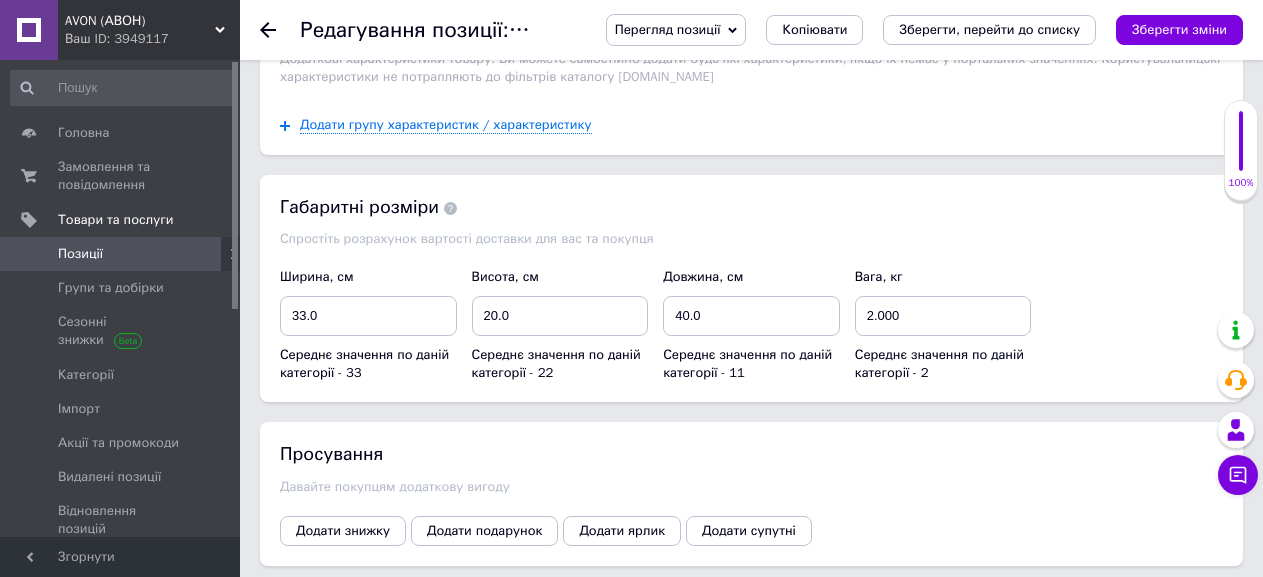 scroll, scrollTop: 2569, scrollLeft: 0, axis: vertical 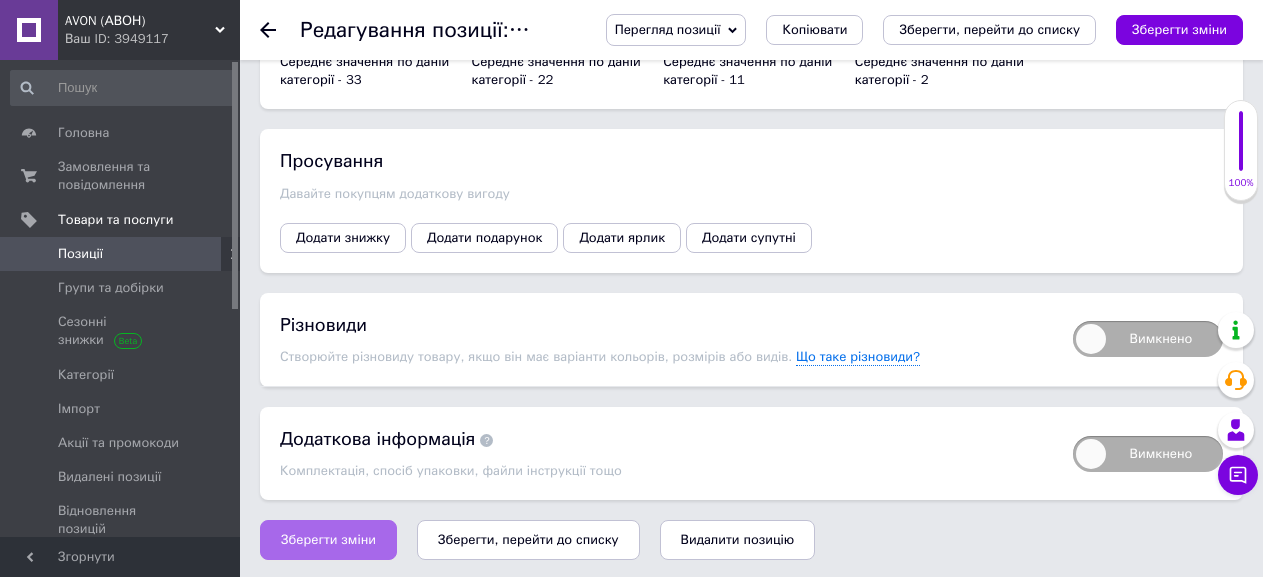 type on "1400" 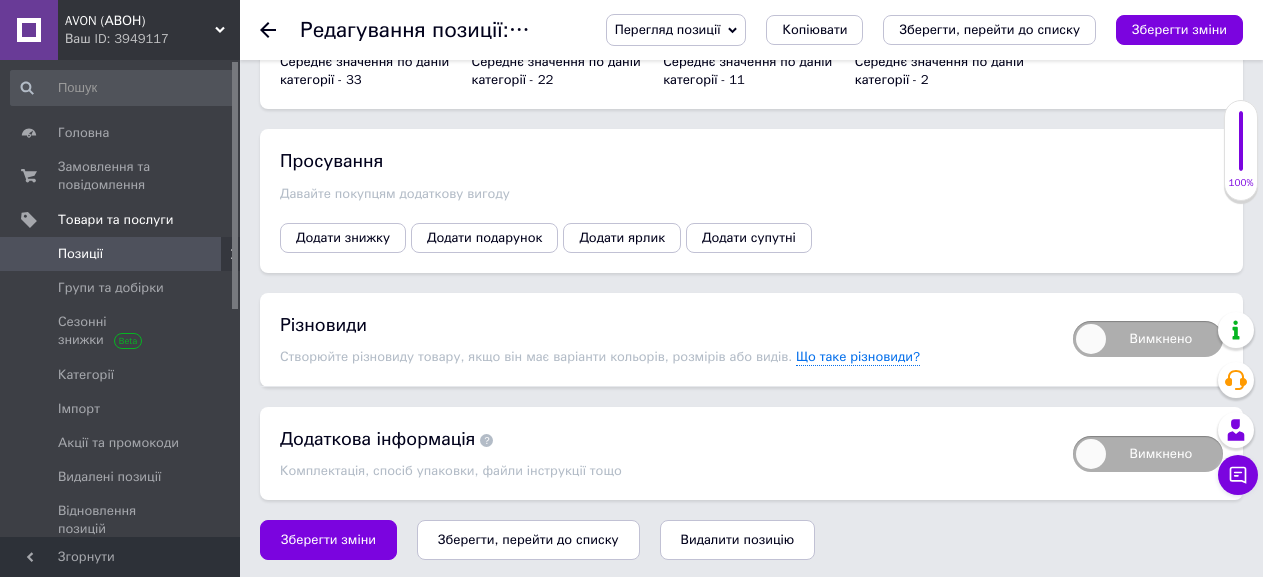click on "Зберегти зміни" at bounding box center [328, 540] 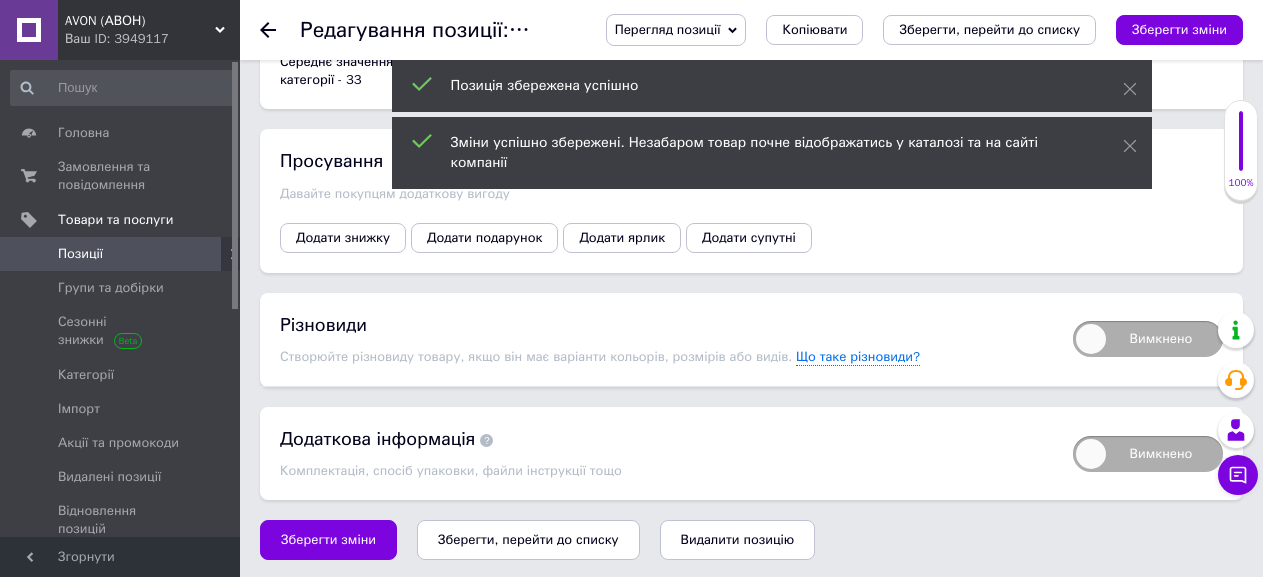 click 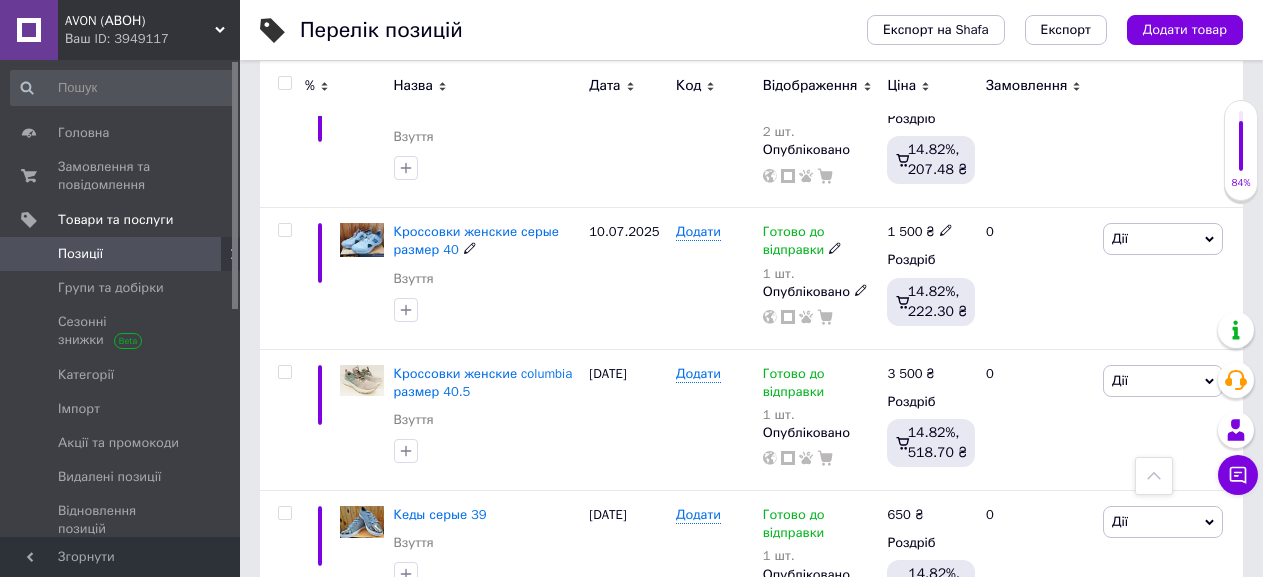 scroll, scrollTop: 300, scrollLeft: 0, axis: vertical 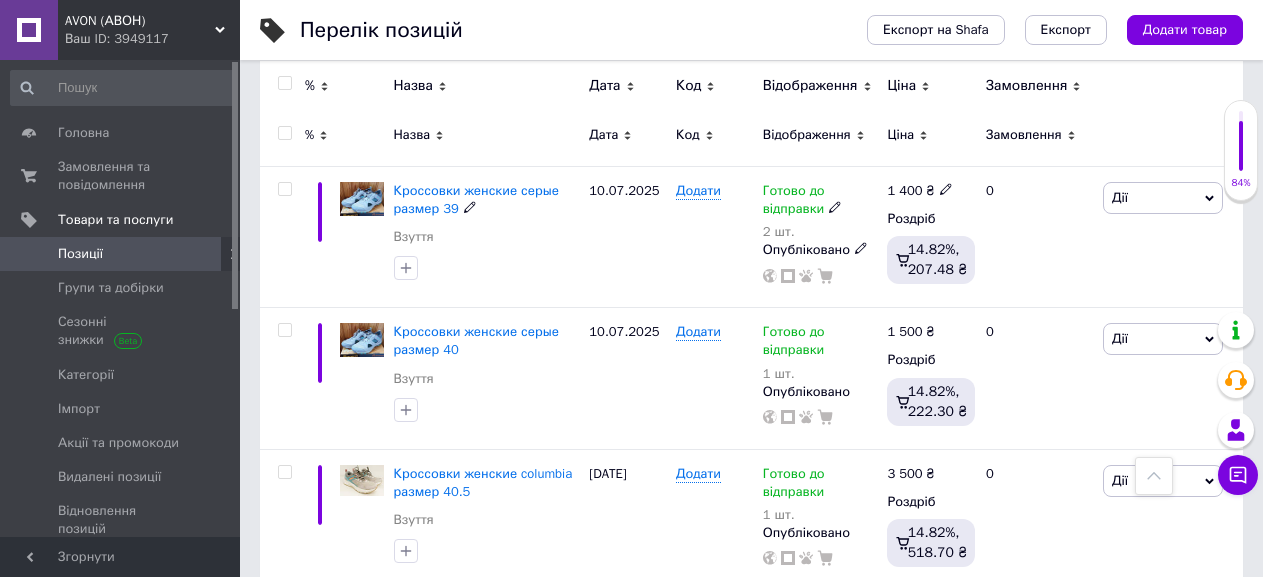 click on "Кроссовки женские серые размер 39" at bounding box center [476, 199] 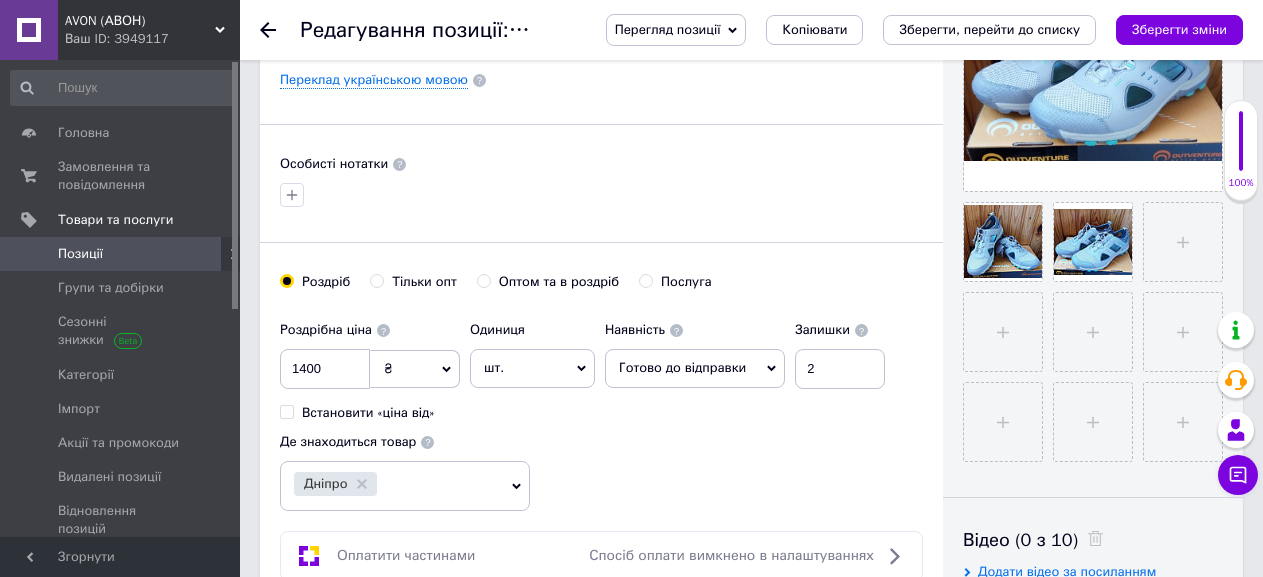 scroll, scrollTop: 600, scrollLeft: 0, axis: vertical 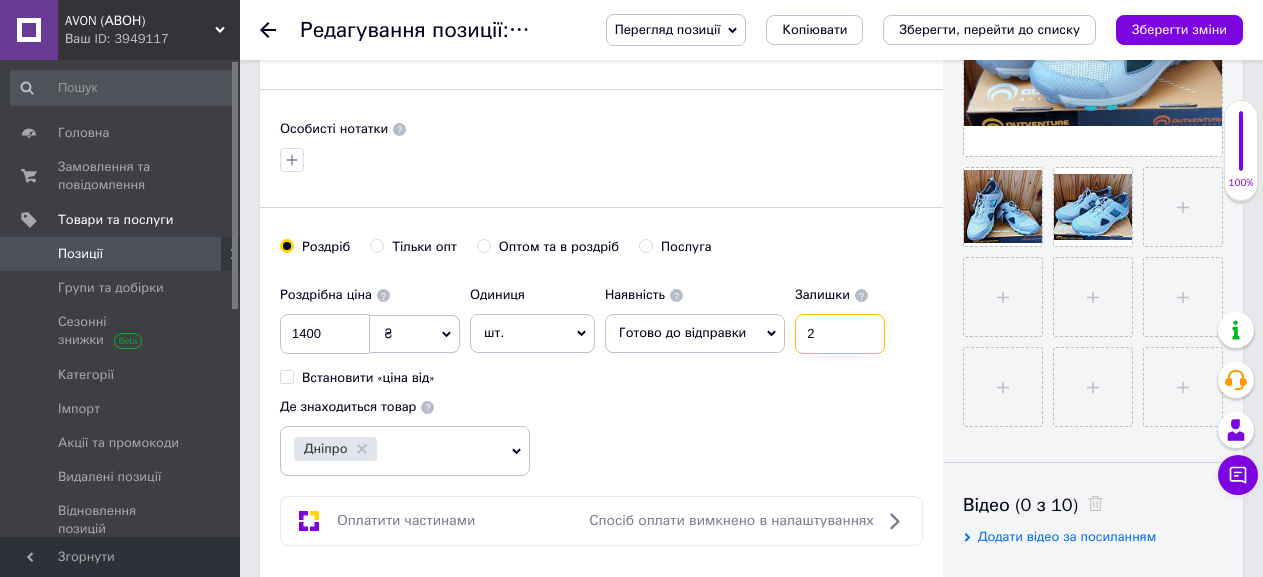 drag, startPoint x: 813, startPoint y: 328, endPoint x: 794, endPoint y: 328, distance: 19 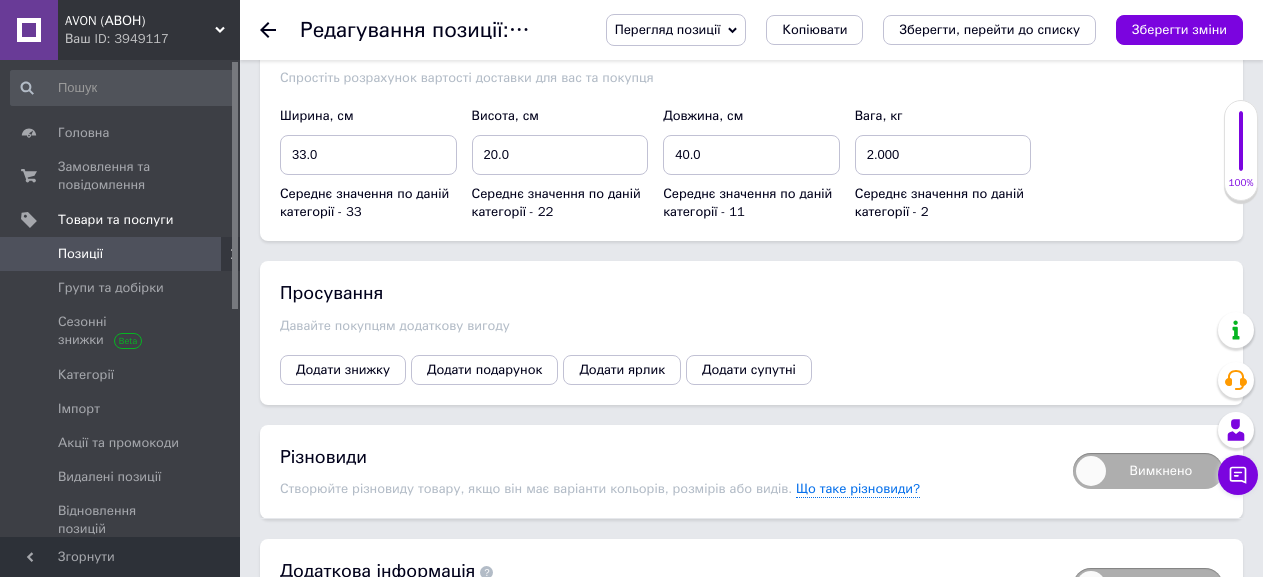 scroll, scrollTop: 2569, scrollLeft: 0, axis: vertical 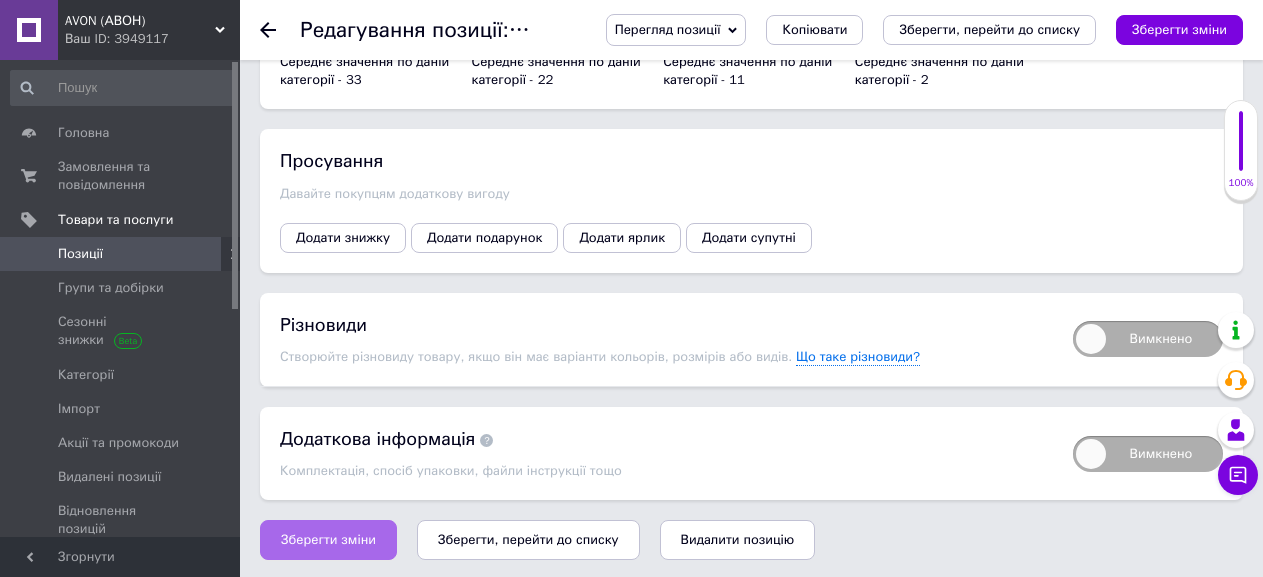 type on "1" 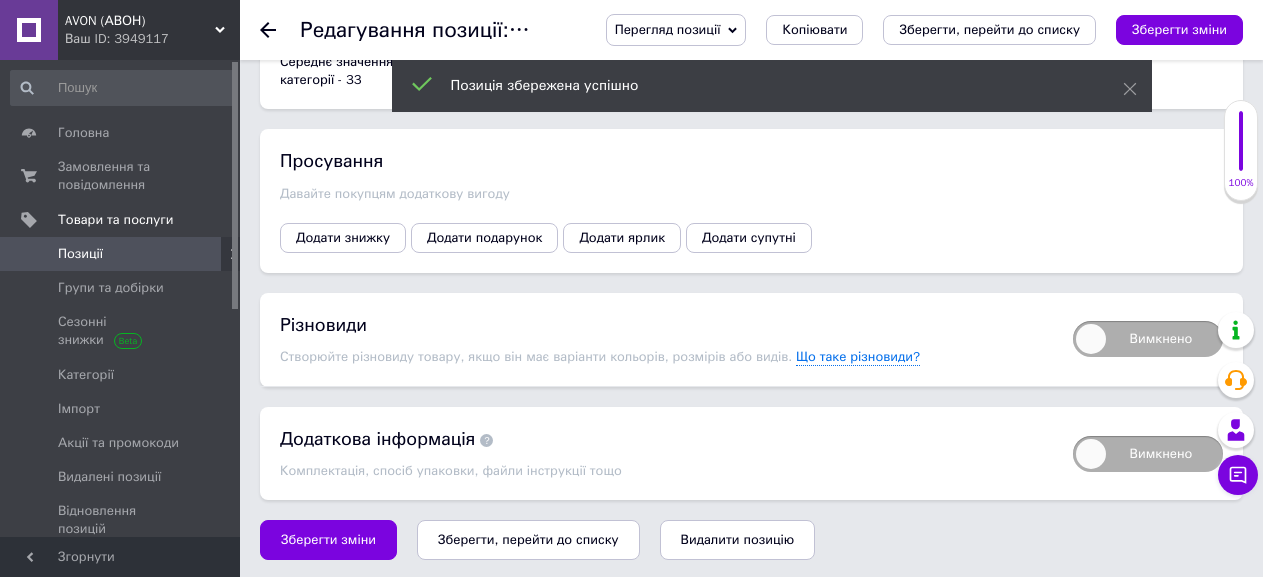 click 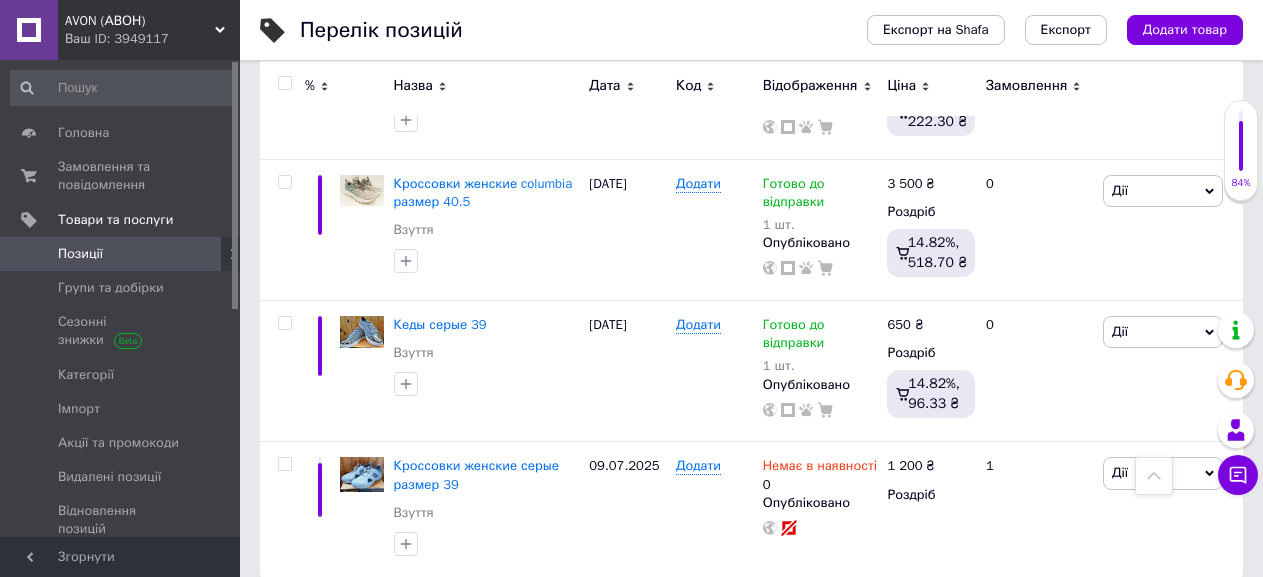 scroll, scrollTop: 614, scrollLeft: 0, axis: vertical 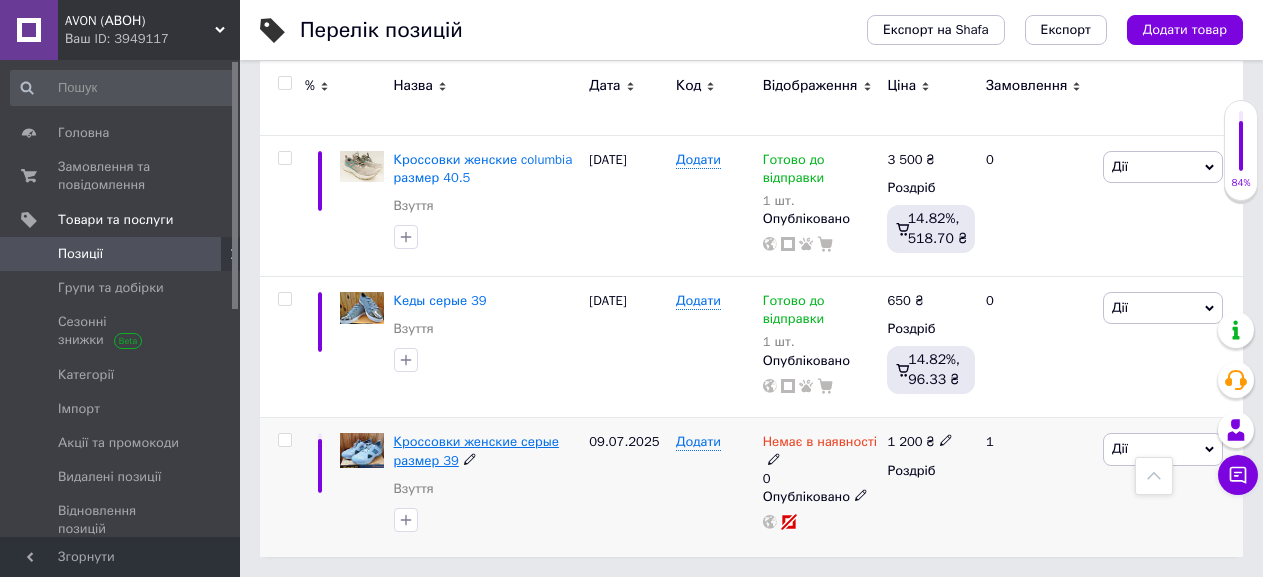 click on "Кроссовки женские серые размер 39" at bounding box center [476, 450] 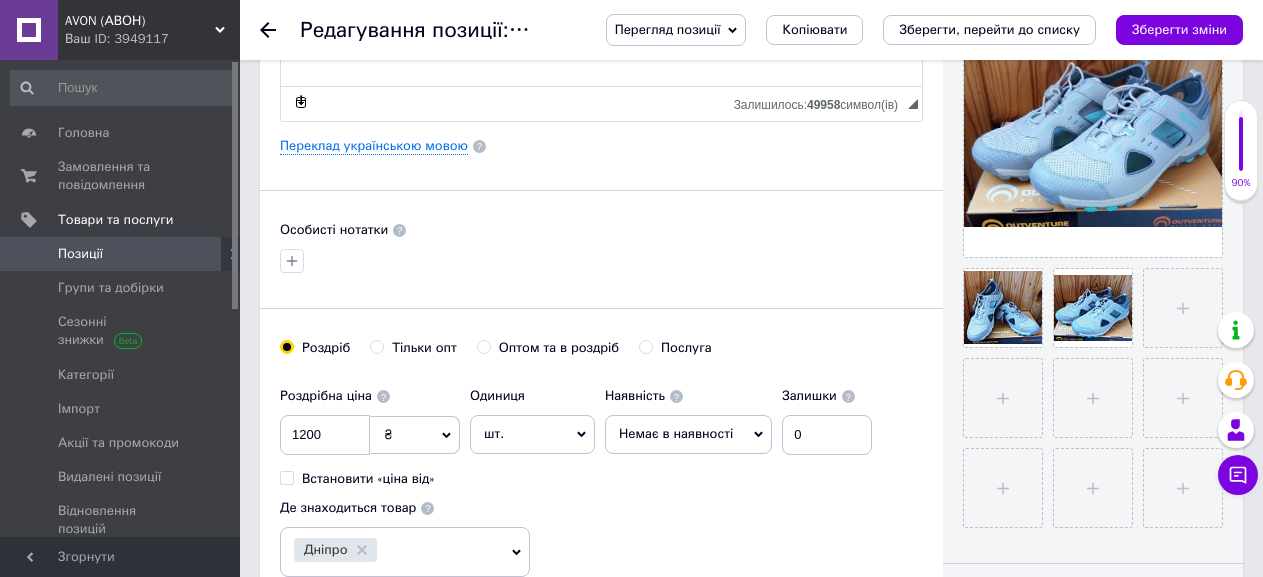 scroll, scrollTop: 500, scrollLeft: 0, axis: vertical 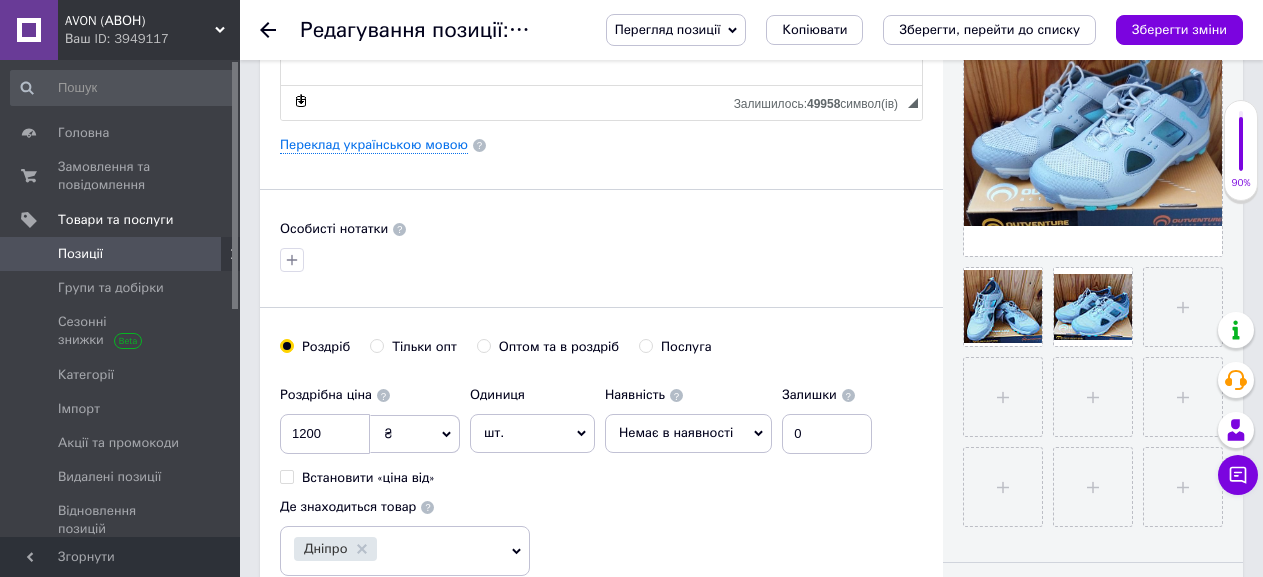 click on "Немає в наявності" at bounding box center [688, 433] 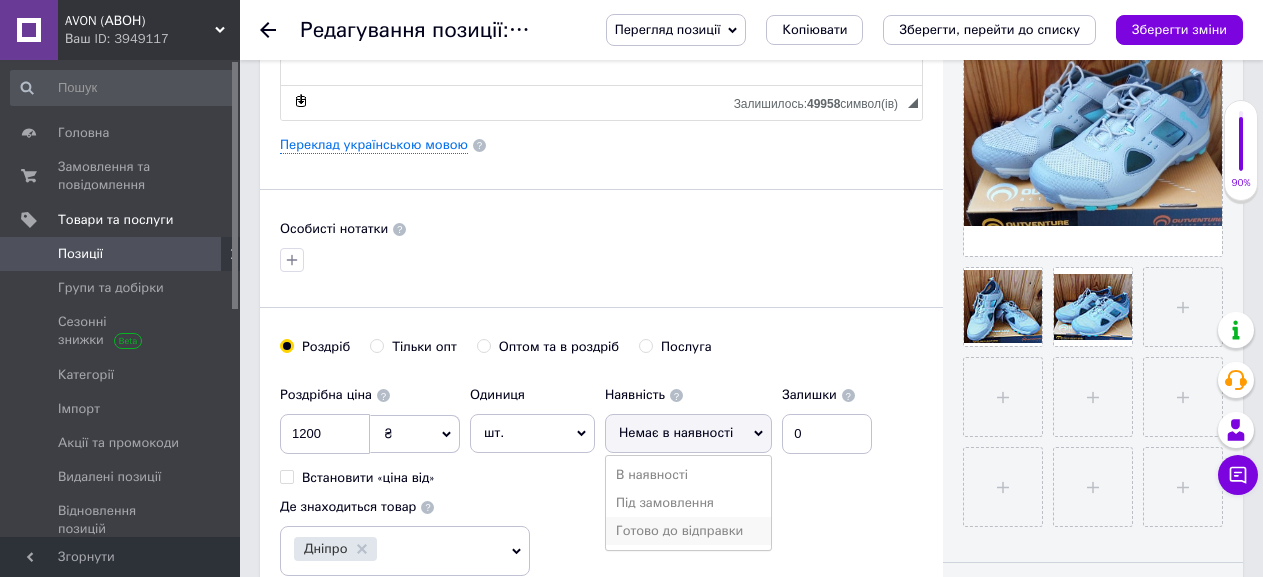 click on "Готово до відправки" at bounding box center [688, 531] 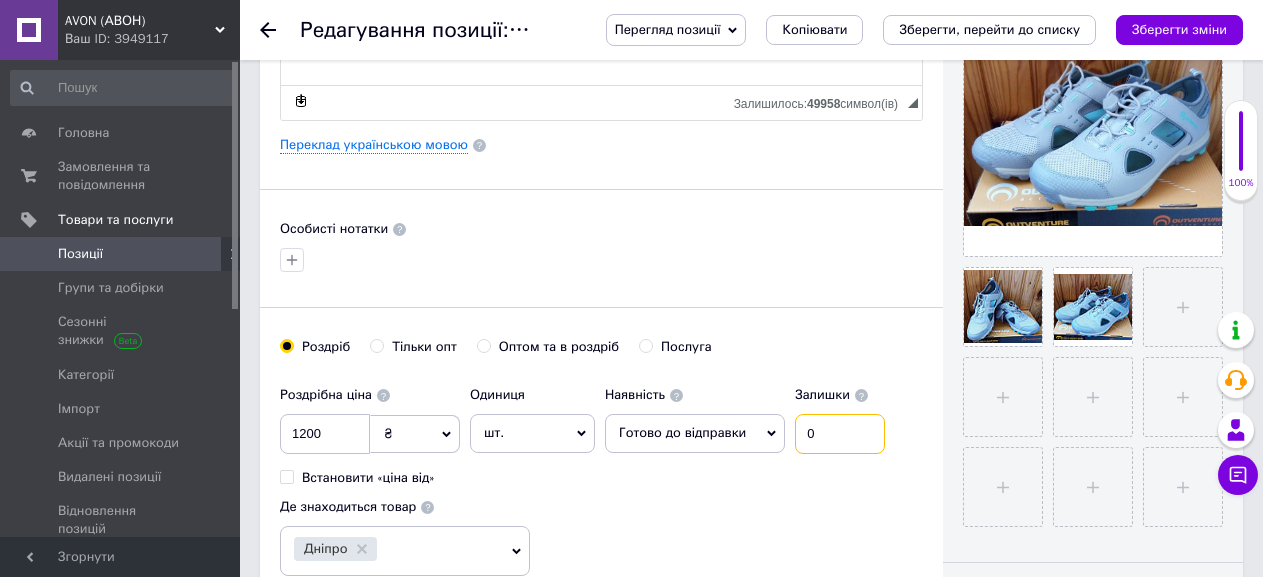 drag, startPoint x: 803, startPoint y: 424, endPoint x: 818, endPoint y: 431, distance: 16.552946 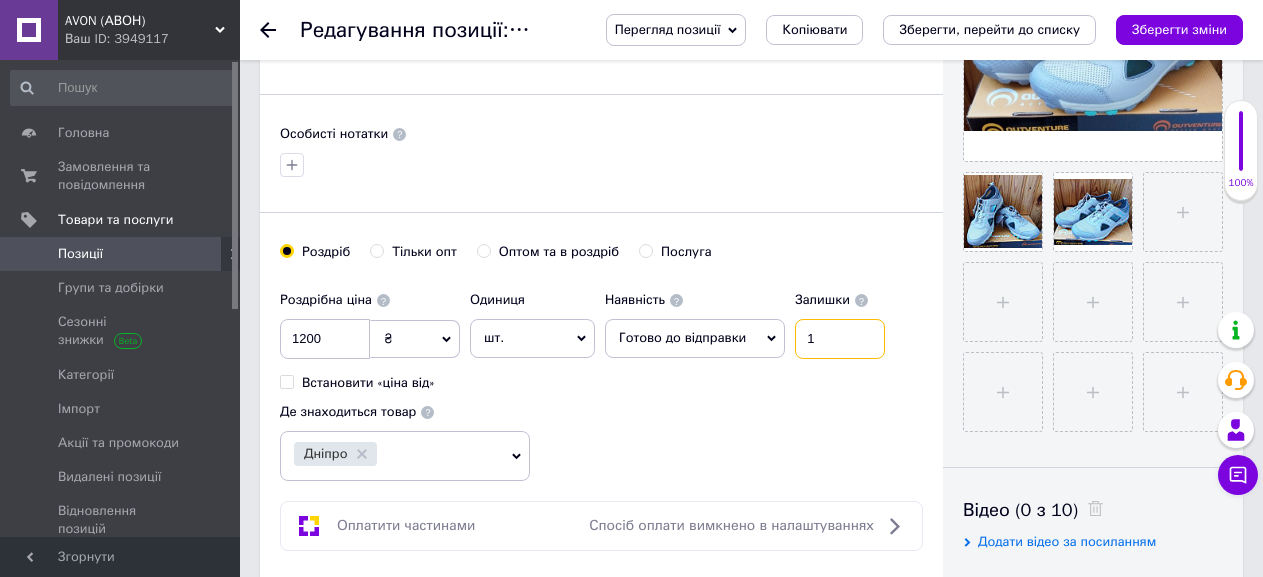 scroll, scrollTop: 600, scrollLeft: 0, axis: vertical 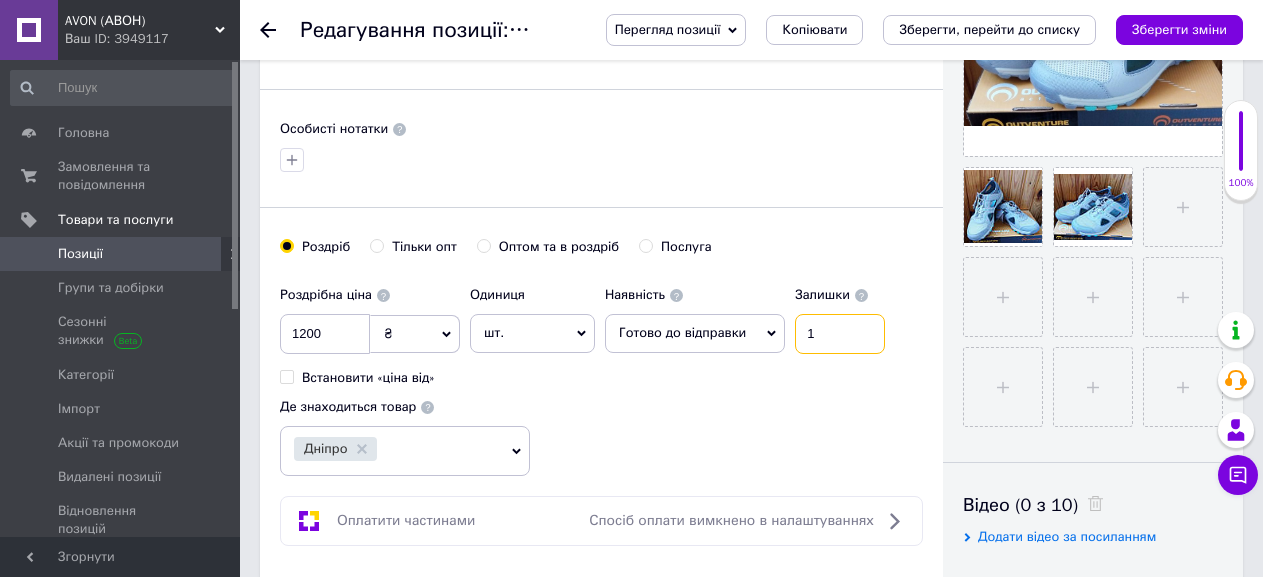 type on "1" 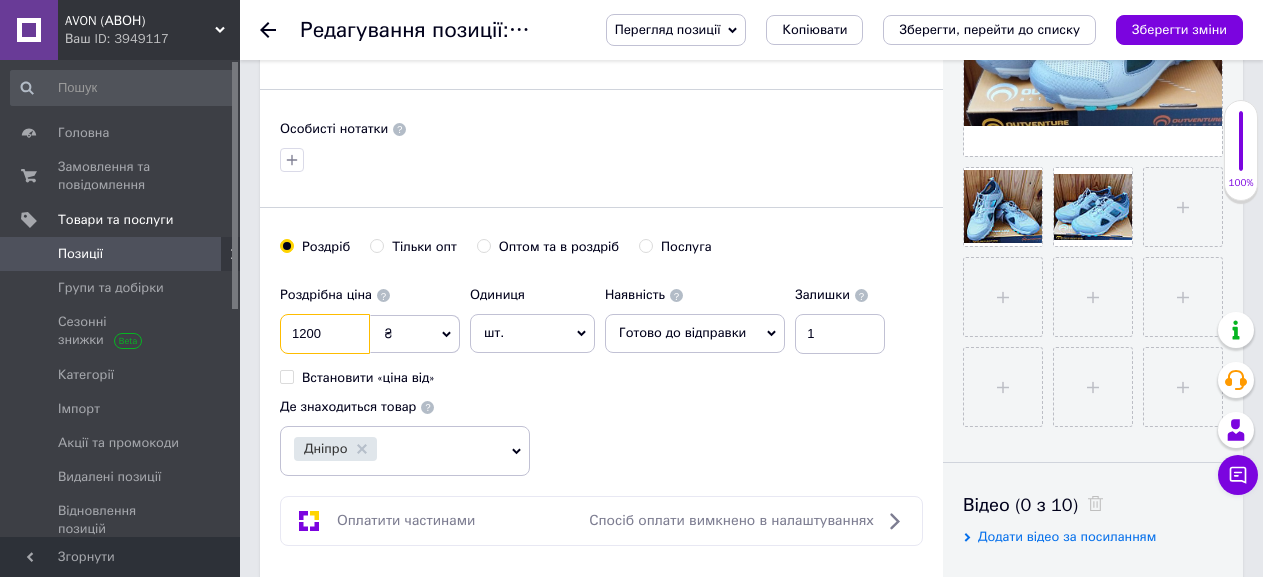 drag, startPoint x: 336, startPoint y: 338, endPoint x: 276, endPoint y: 338, distance: 60 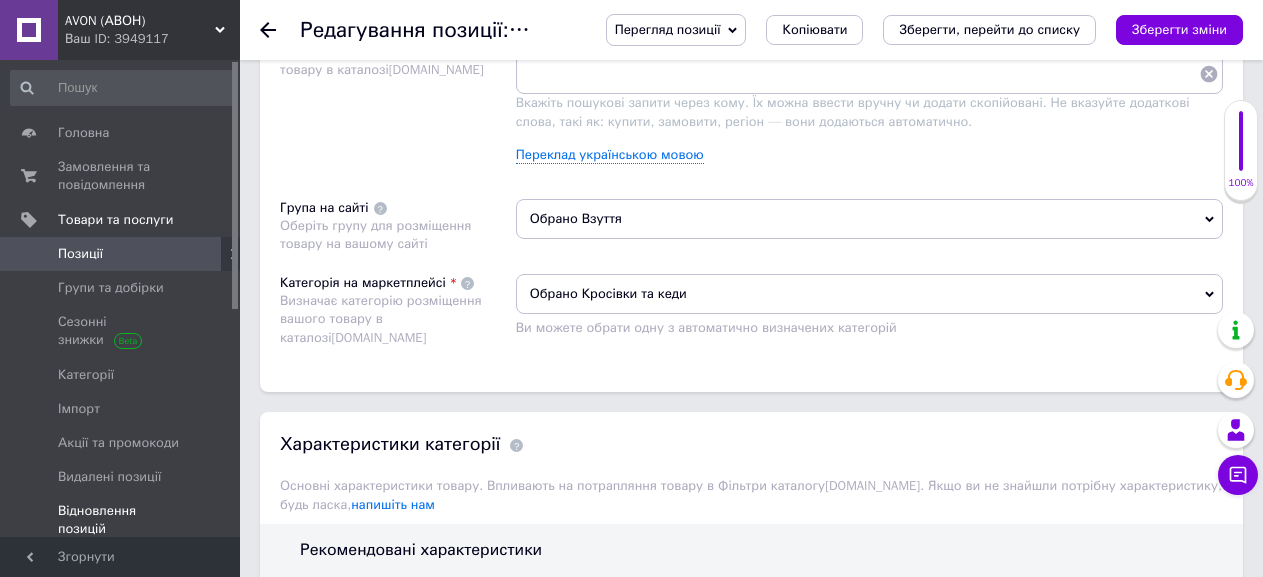 scroll, scrollTop: 1300, scrollLeft: 0, axis: vertical 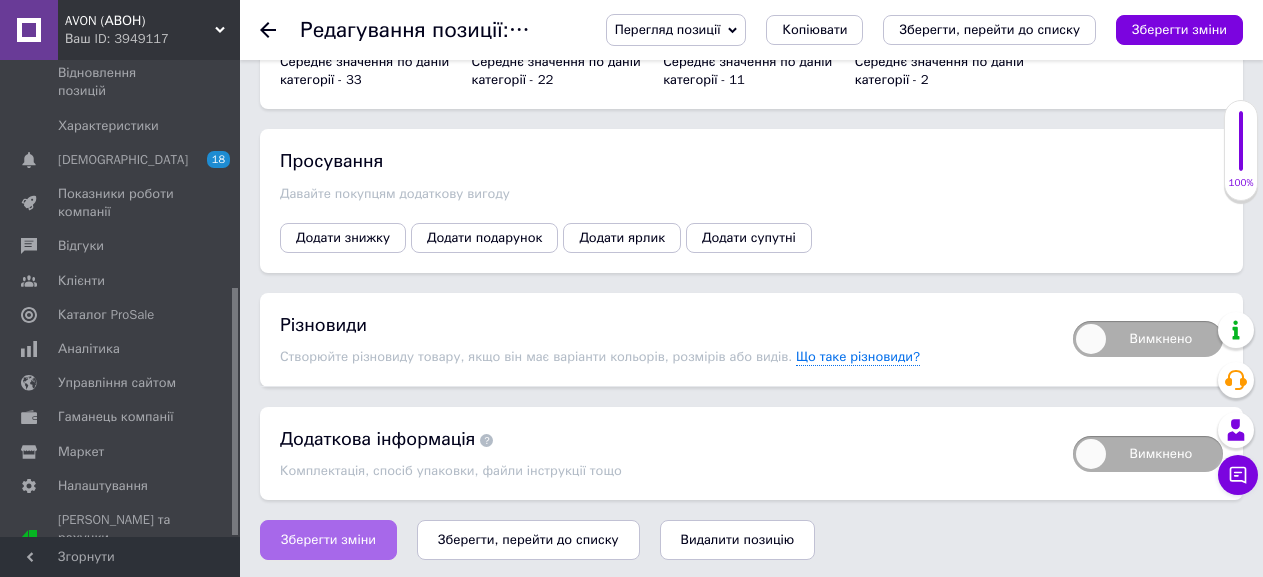 type on "1500" 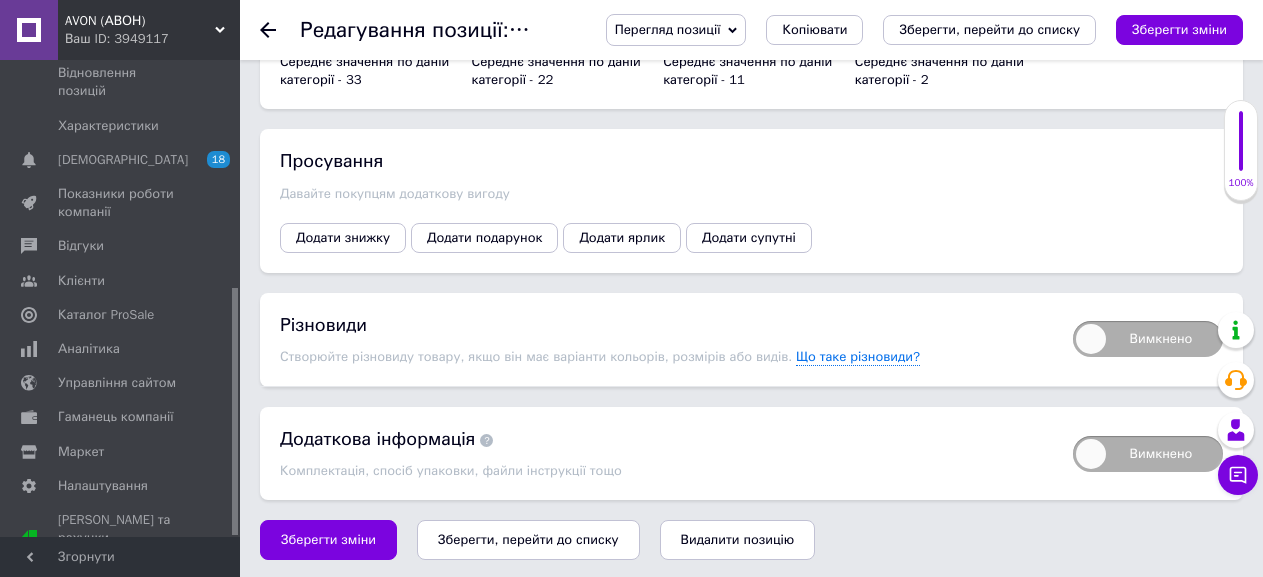 click on "Зберегти зміни" at bounding box center [328, 540] 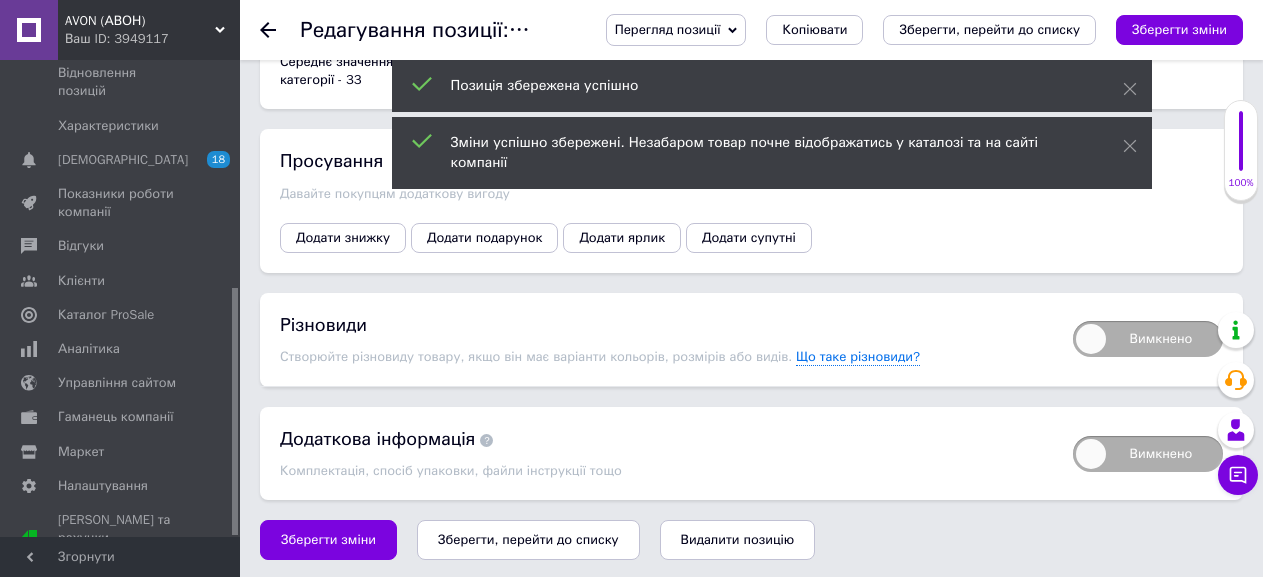 click 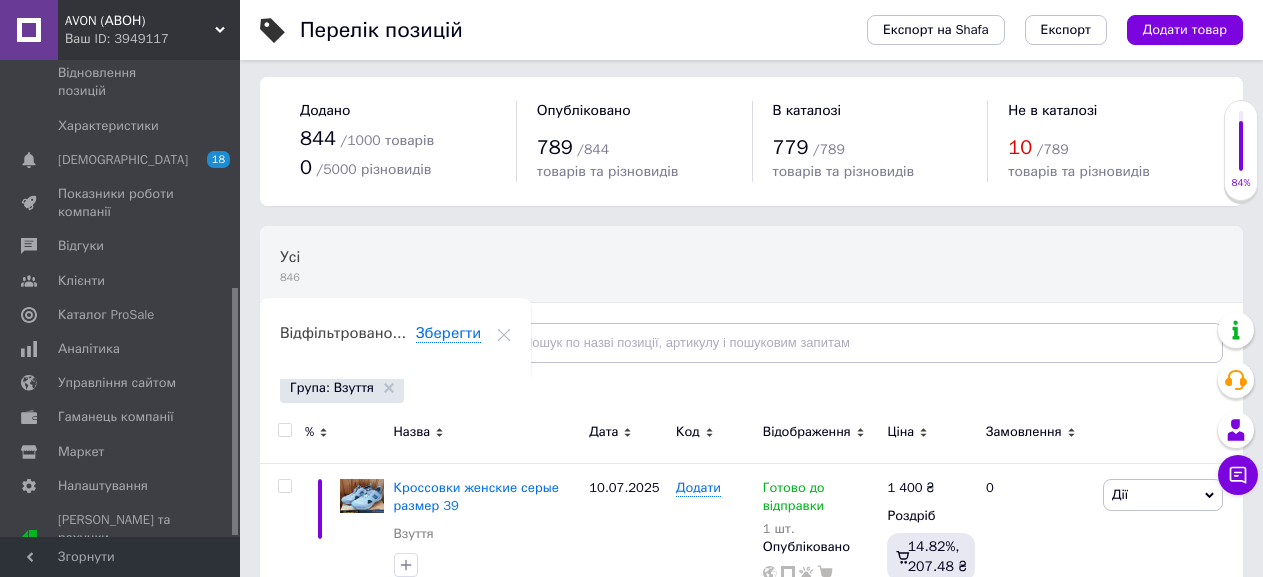 scroll, scrollTop: 0, scrollLeft: 0, axis: both 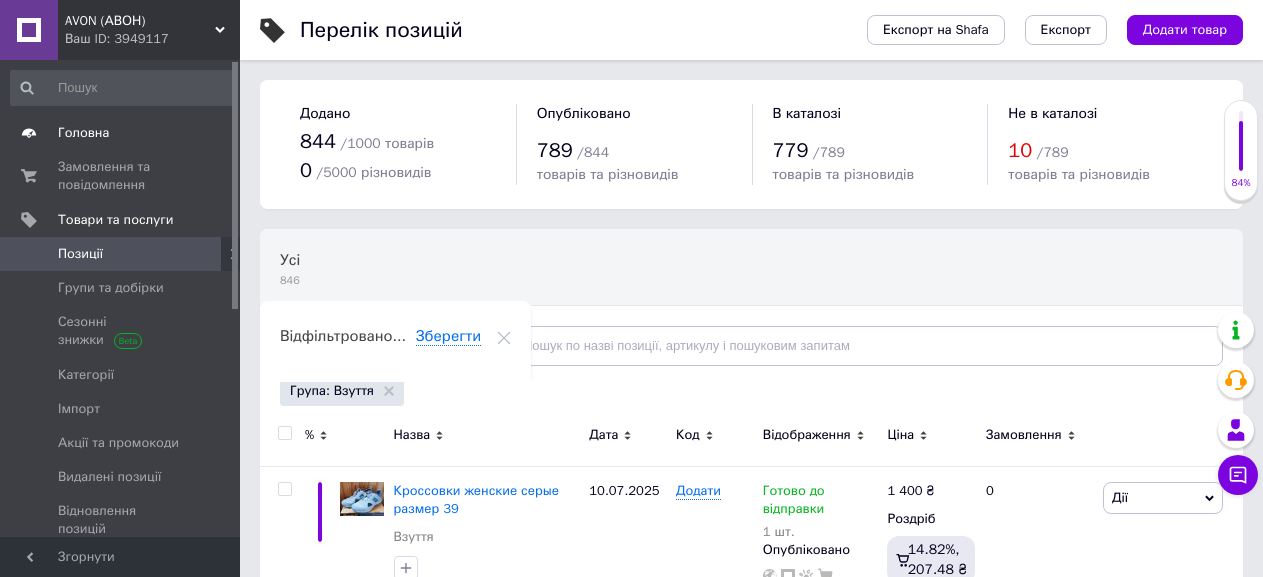 click on "Головна" at bounding box center (123, 133) 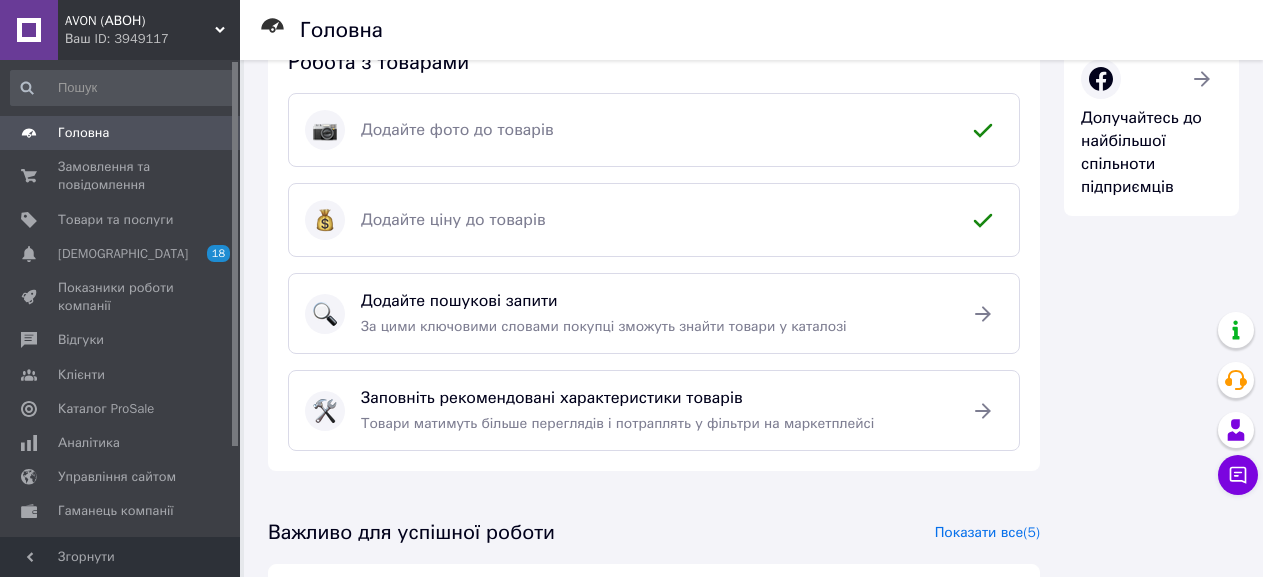 scroll, scrollTop: 186, scrollLeft: 0, axis: vertical 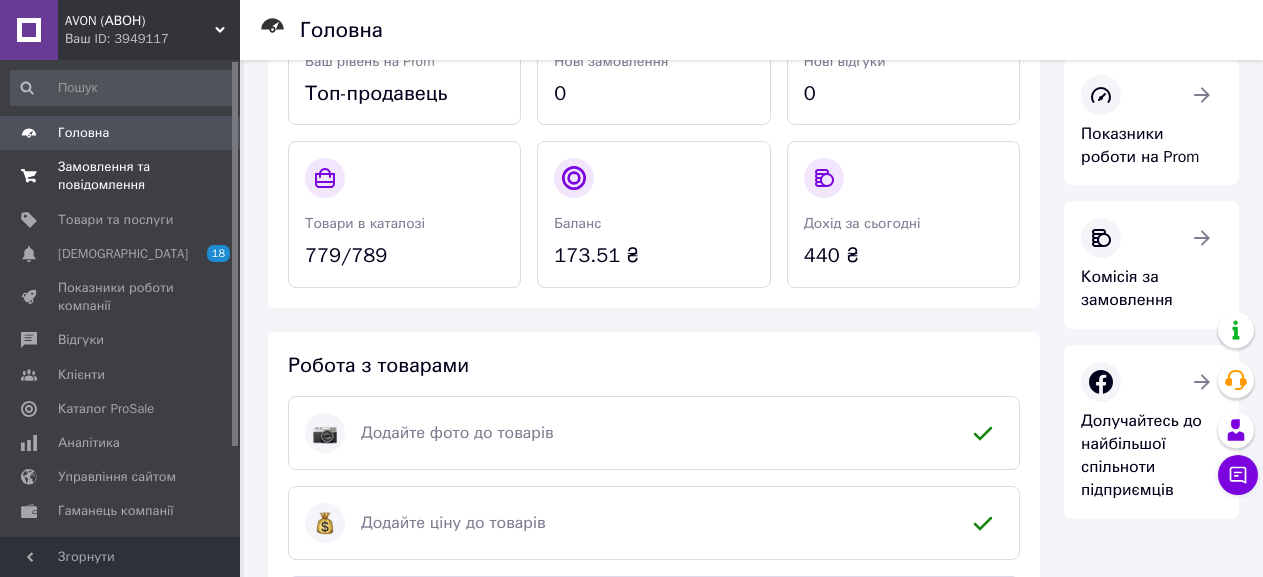 click on "Замовлення та повідомлення" at bounding box center (121, 176) 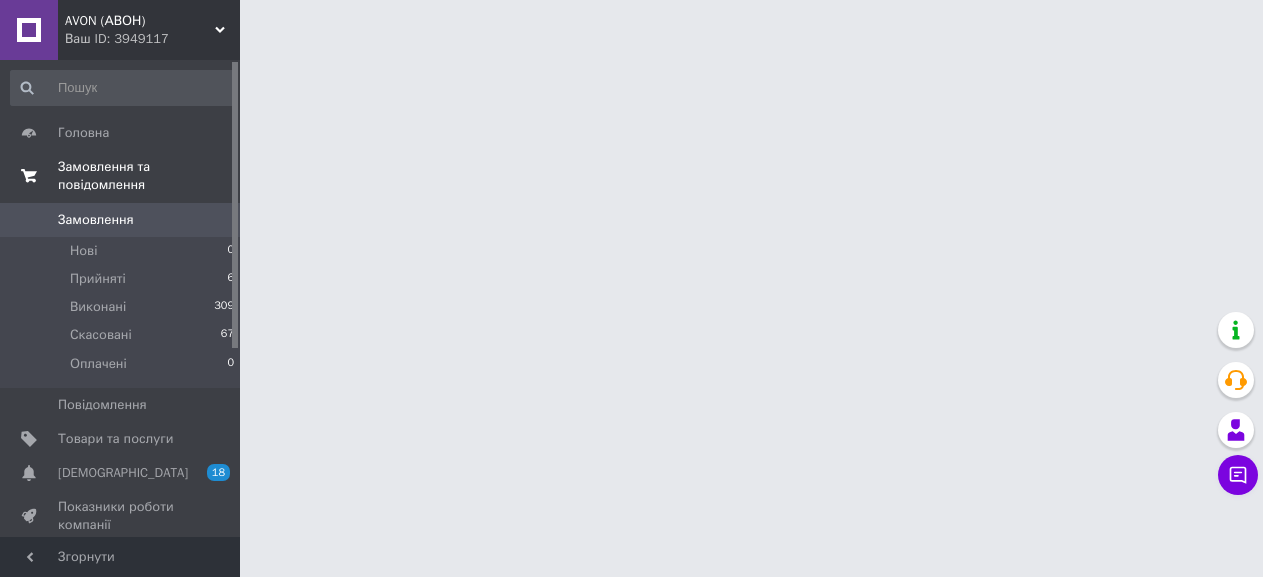 scroll, scrollTop: 0, scrollLeft: 0, axis: both 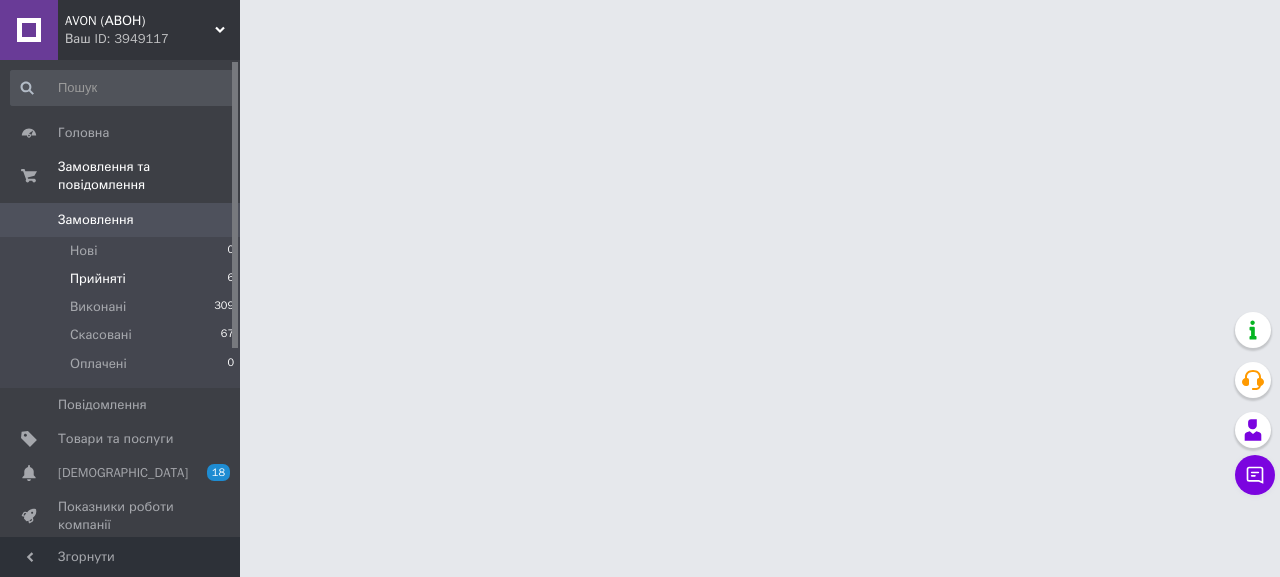 click on "Прийняті" at bounding box center (98, 279) 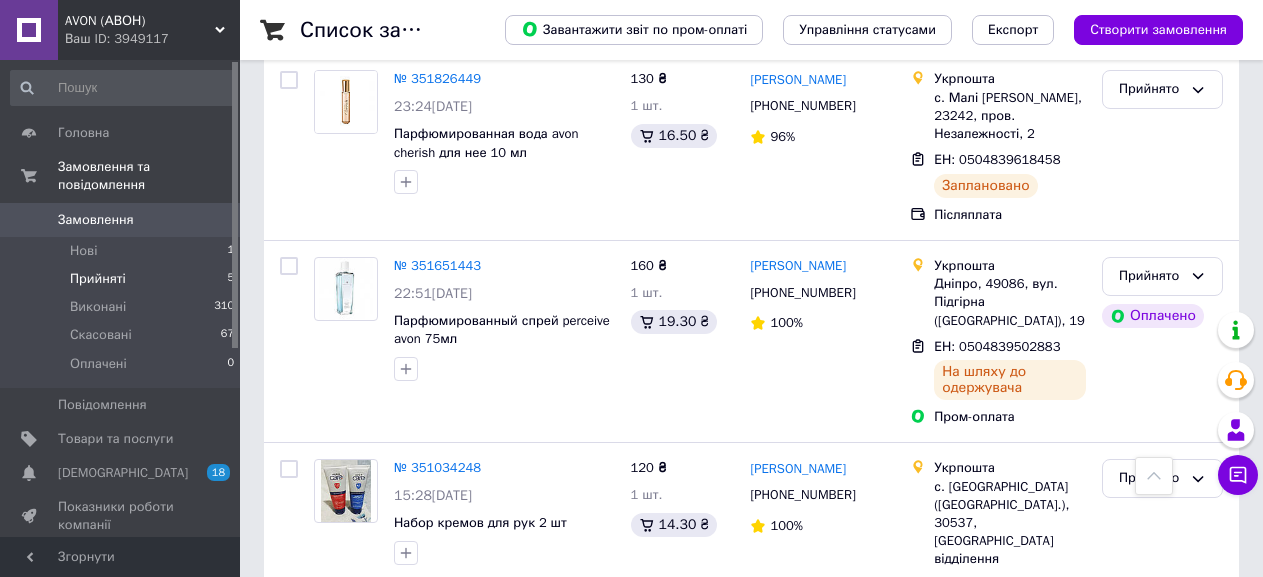scroll, scrollTop: 400, scrollLeft: 0, axis: vertical 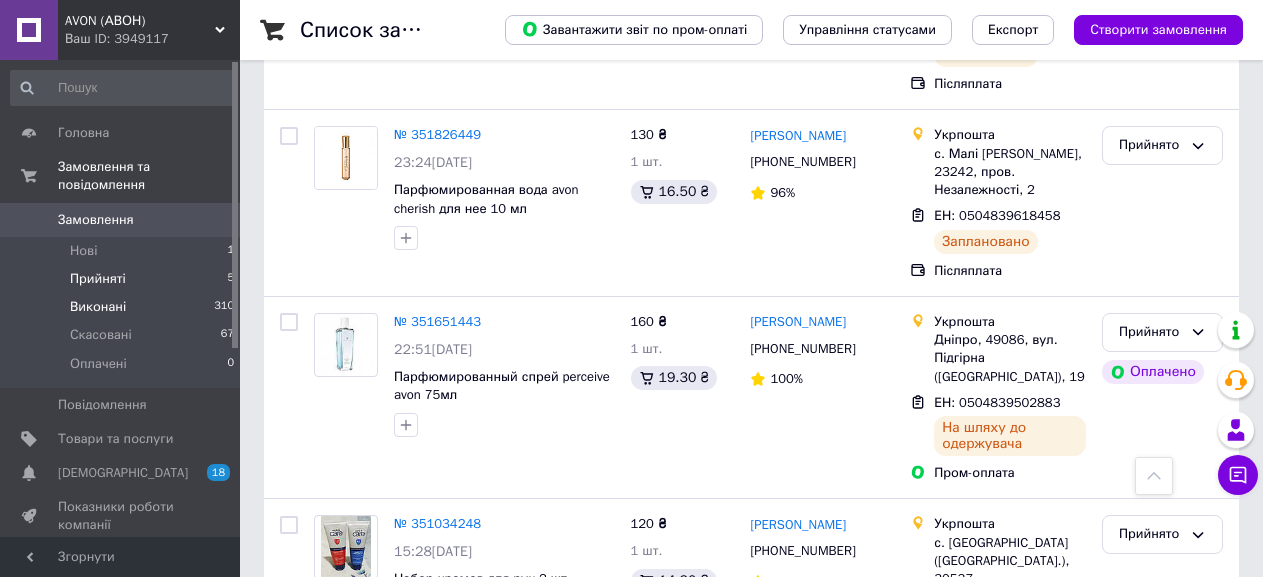 click on "Виконані" at bounding box center (98, 307) 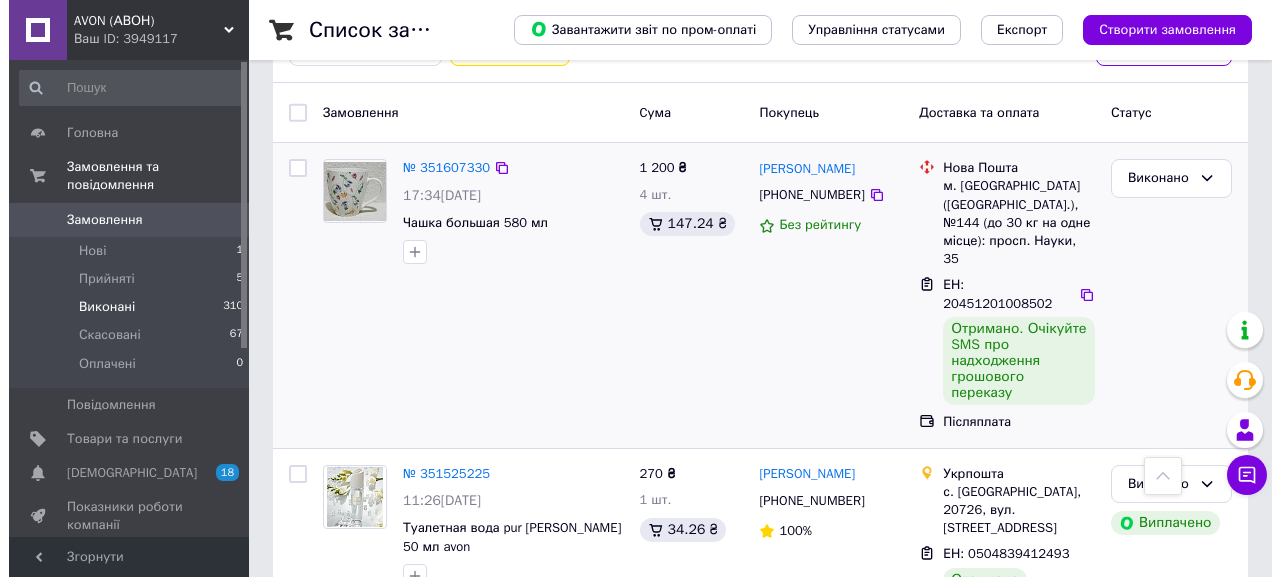 scroll, scrollTop: 0, scrollLeft: 0, axis: both 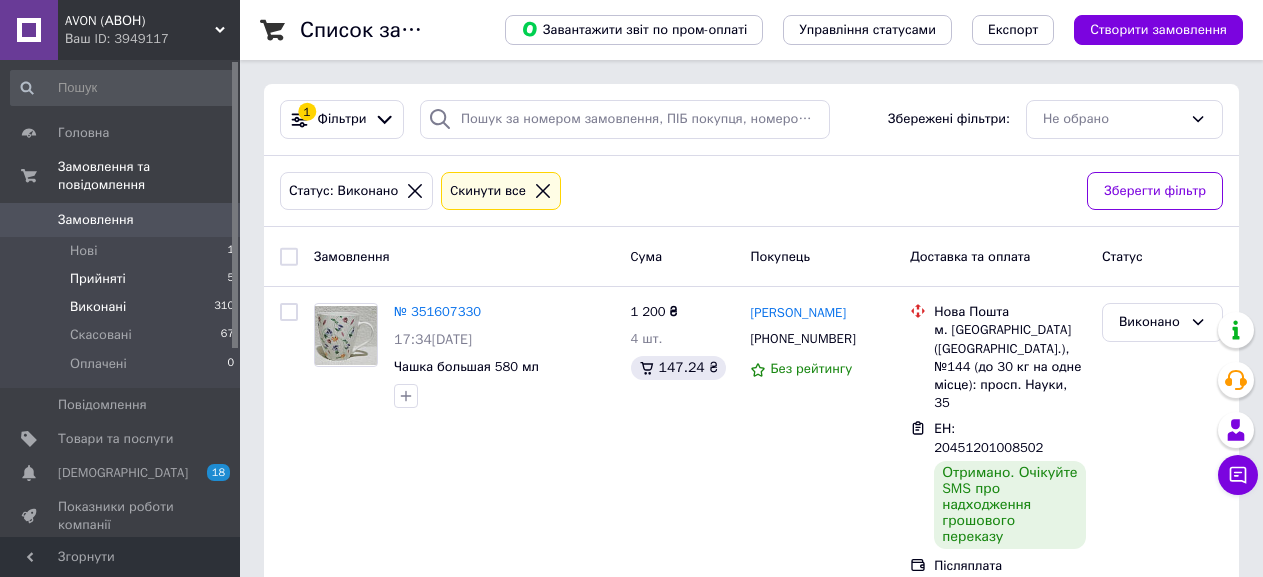 click on "Прийняті" at bounding box center [98, 279] 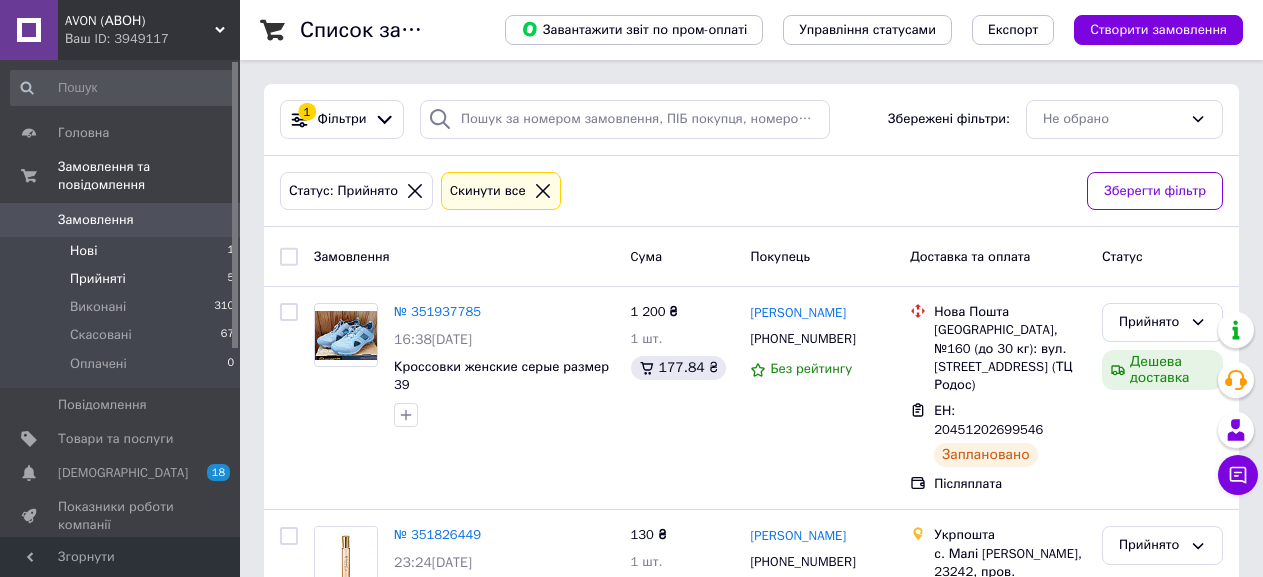 click on "Нові 1" at bounding box center [123, 251] 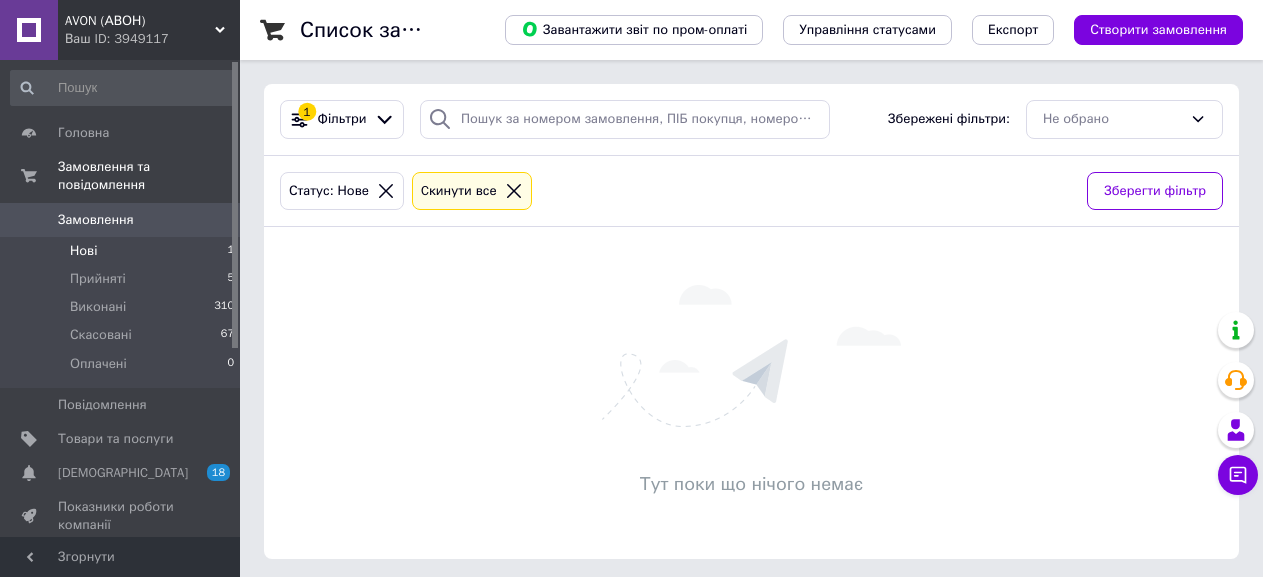 click on "Нові" at bounding box center (83, 251) 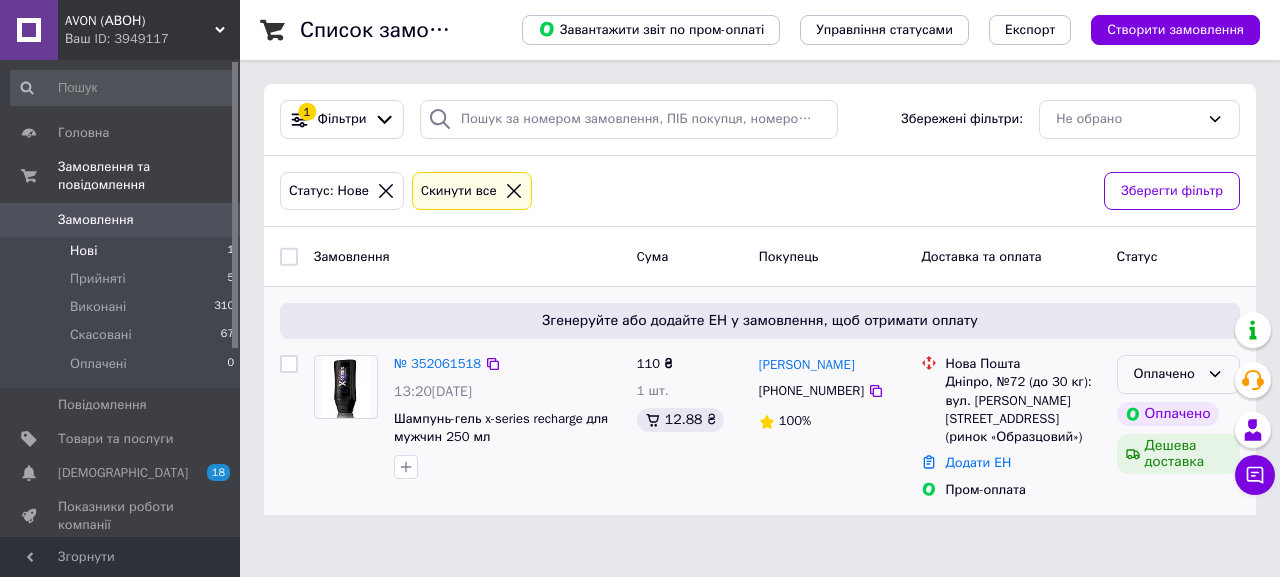 click 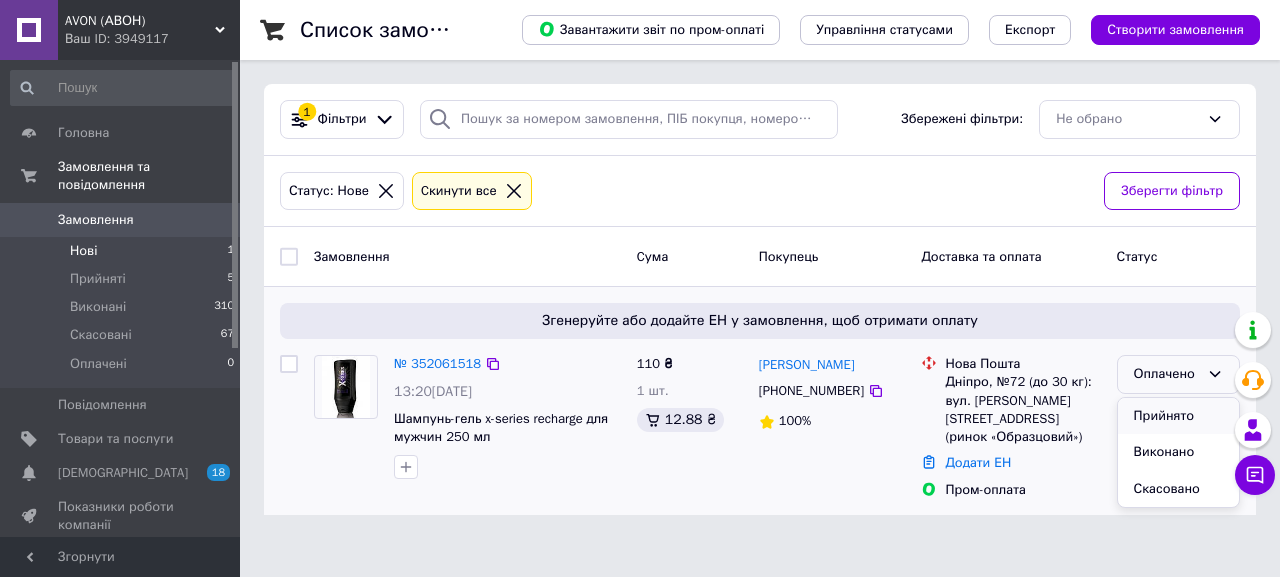 click on "Прийнято" at bounding box center [1178, 416] 